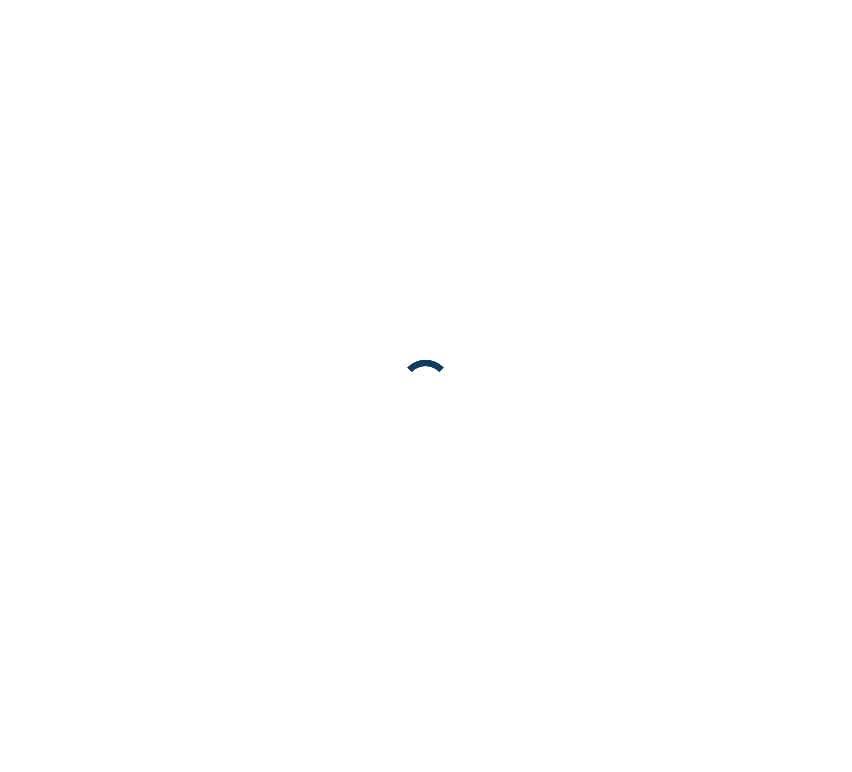 scroll, scrollTop: 0, scrollLeft: 0, axis: both 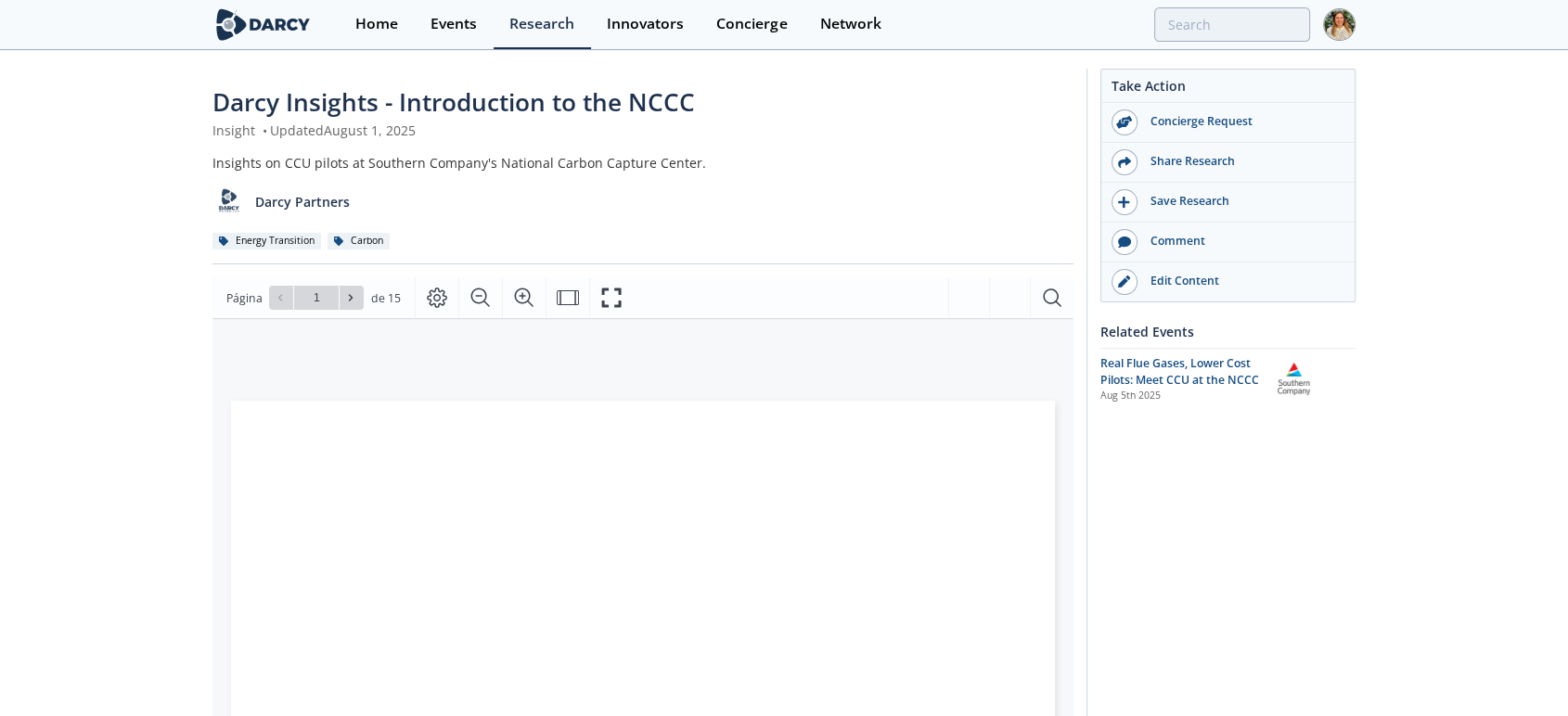 click at bounding box center [263, 24] 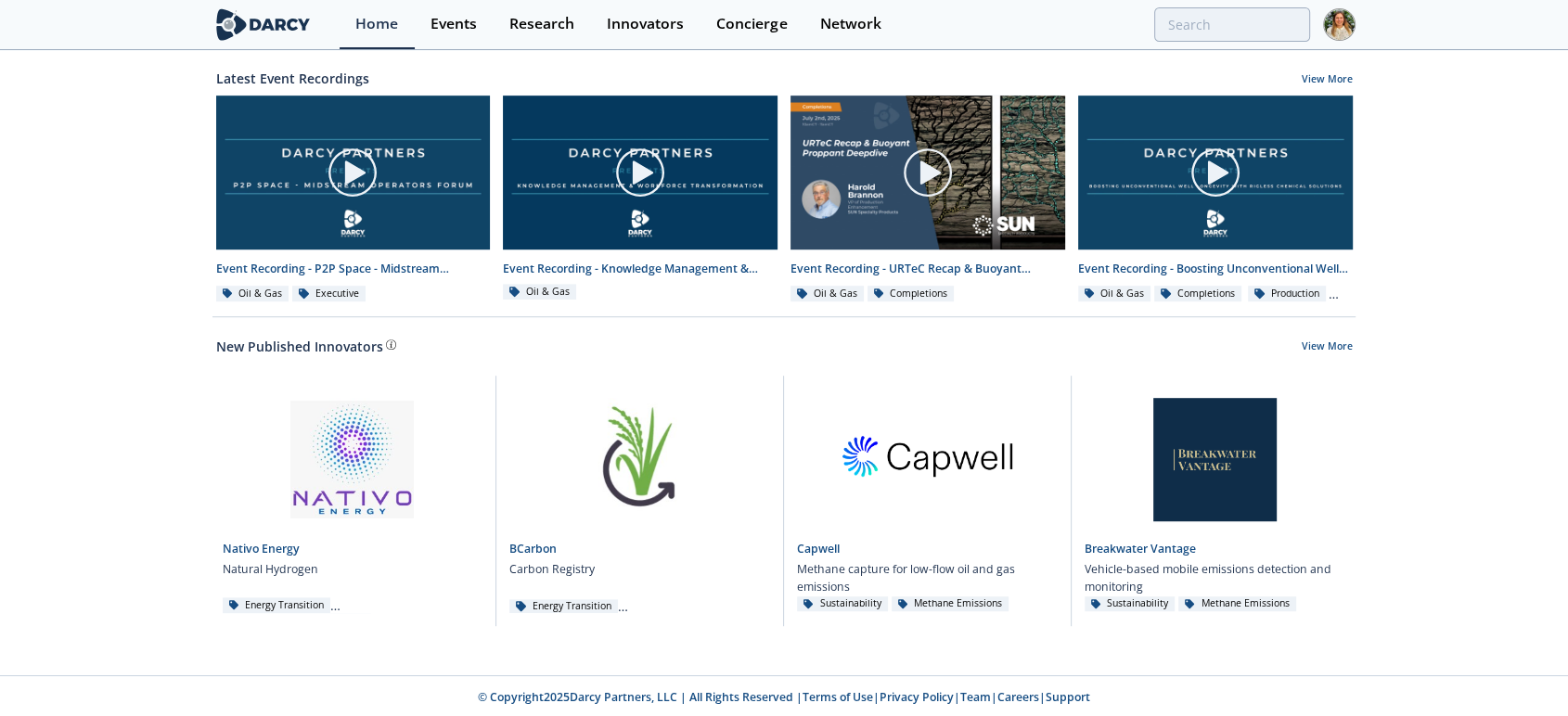 scroll, scrollTop: 948, scrollLeft: 0, axis: vertical 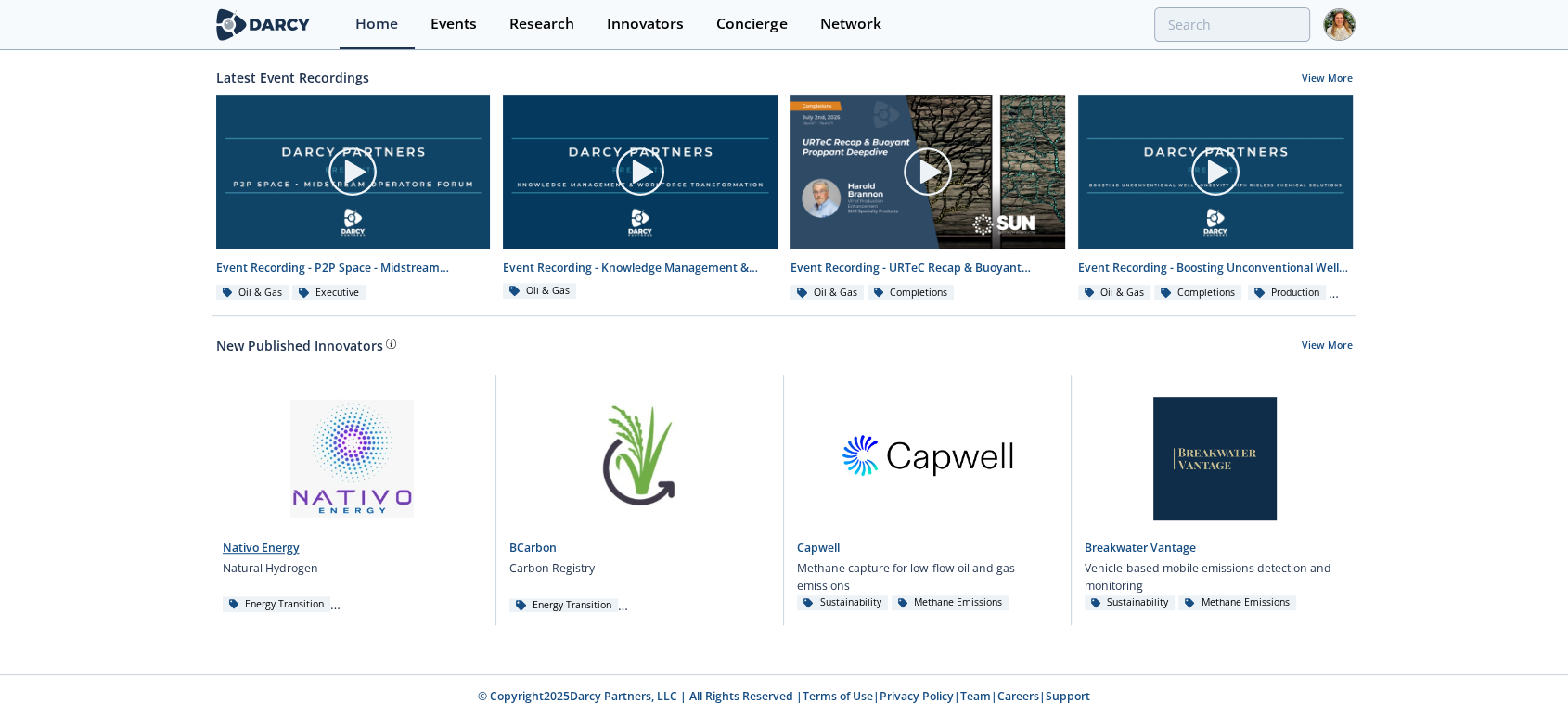 click on "Nativo Energy" at bounding box center (261, 547) 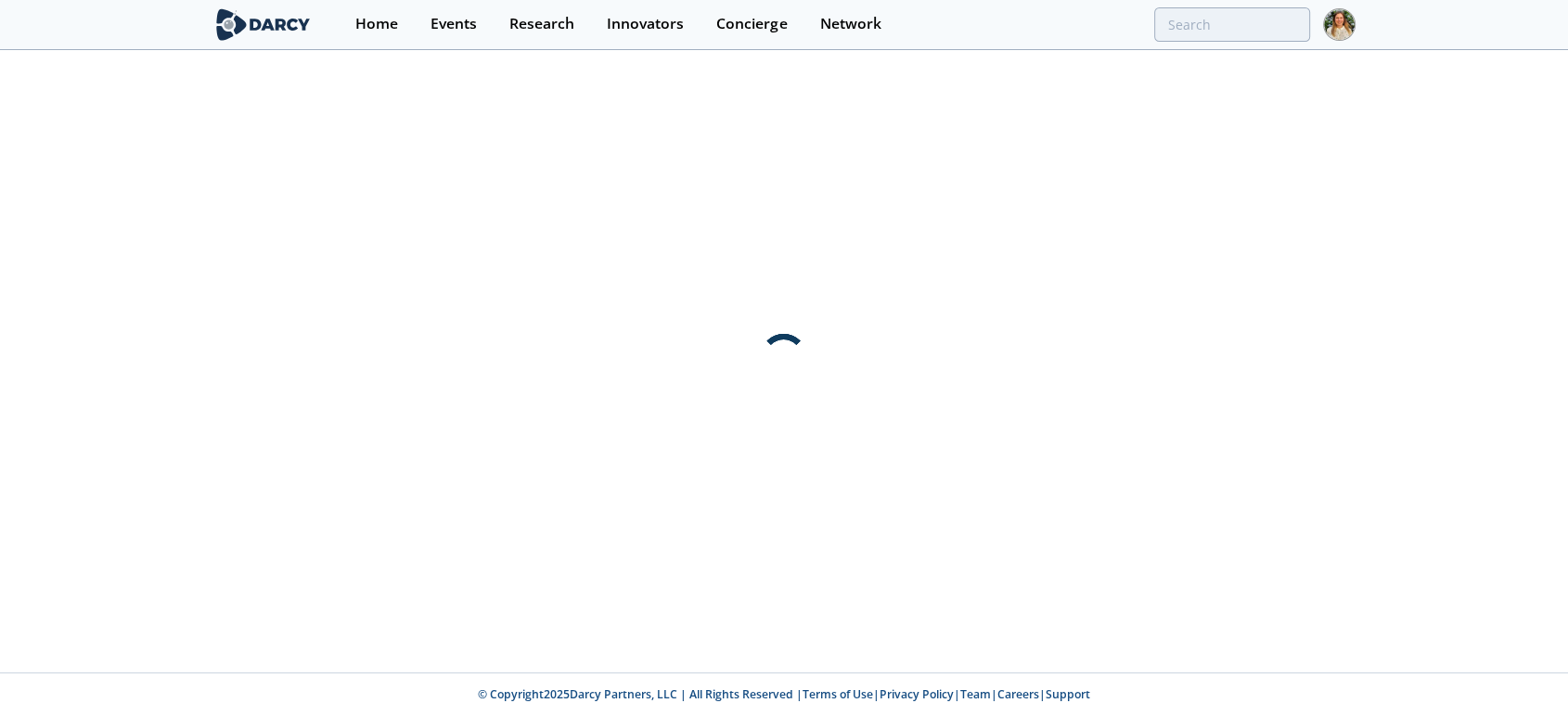 scroll, scrollTop: 0, scrollLeft: 0, axis: both 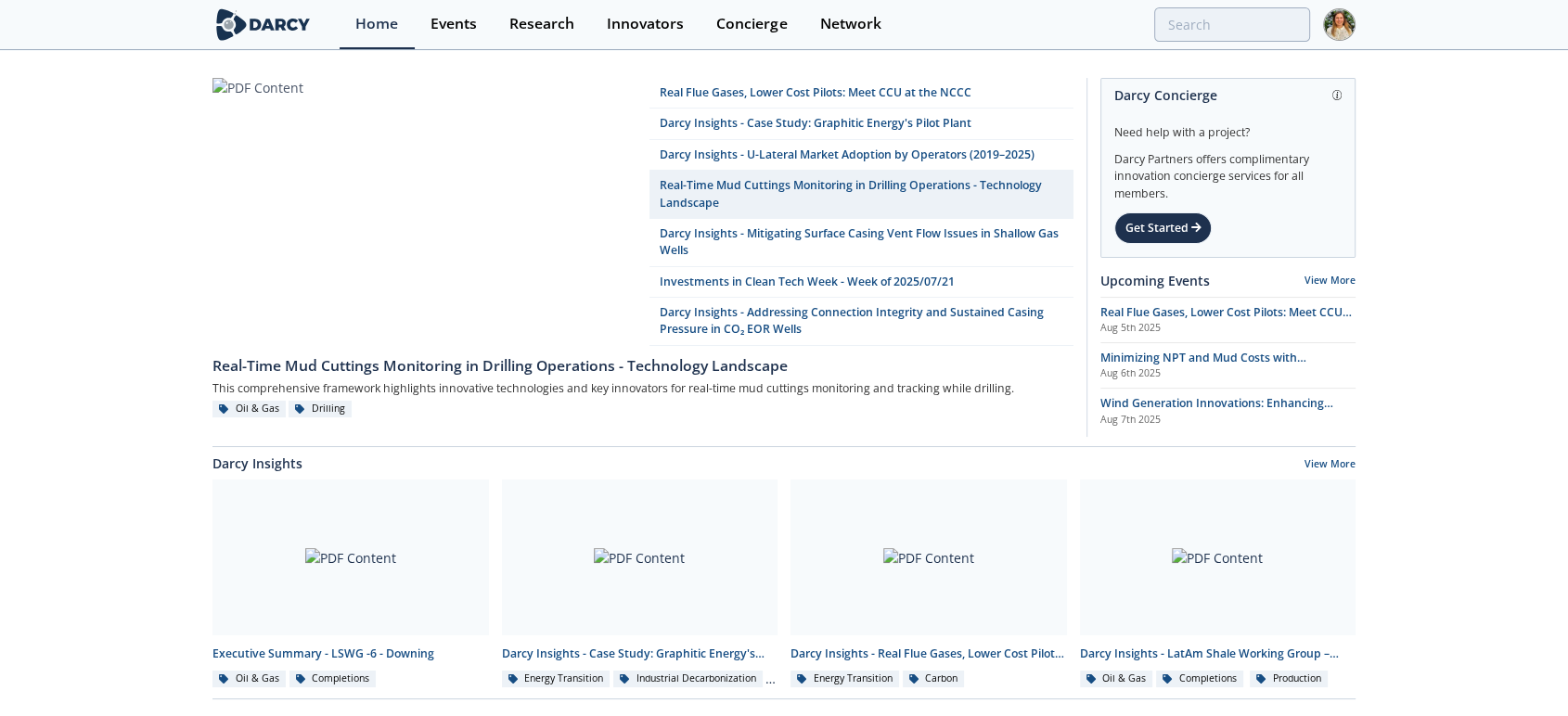 click on "Darcy Insights - Case Study: Graphitic Energy's Pilot Plant
Darcy Insights - U-Lateral Market Adoption by Operators ([YEAR]–[YEAR])
Real-Time Mud Cuttings Monitoring in Drilling Operations - Technology Landscape
Darcy Insights - Mitigating Surface Casing Vent Flow Issues in Shallow Gas Wells
Investments in Clean Tech Week - Week of [YEAR]/[MONTH]/[DAY]" at bounding box center [784, 837] 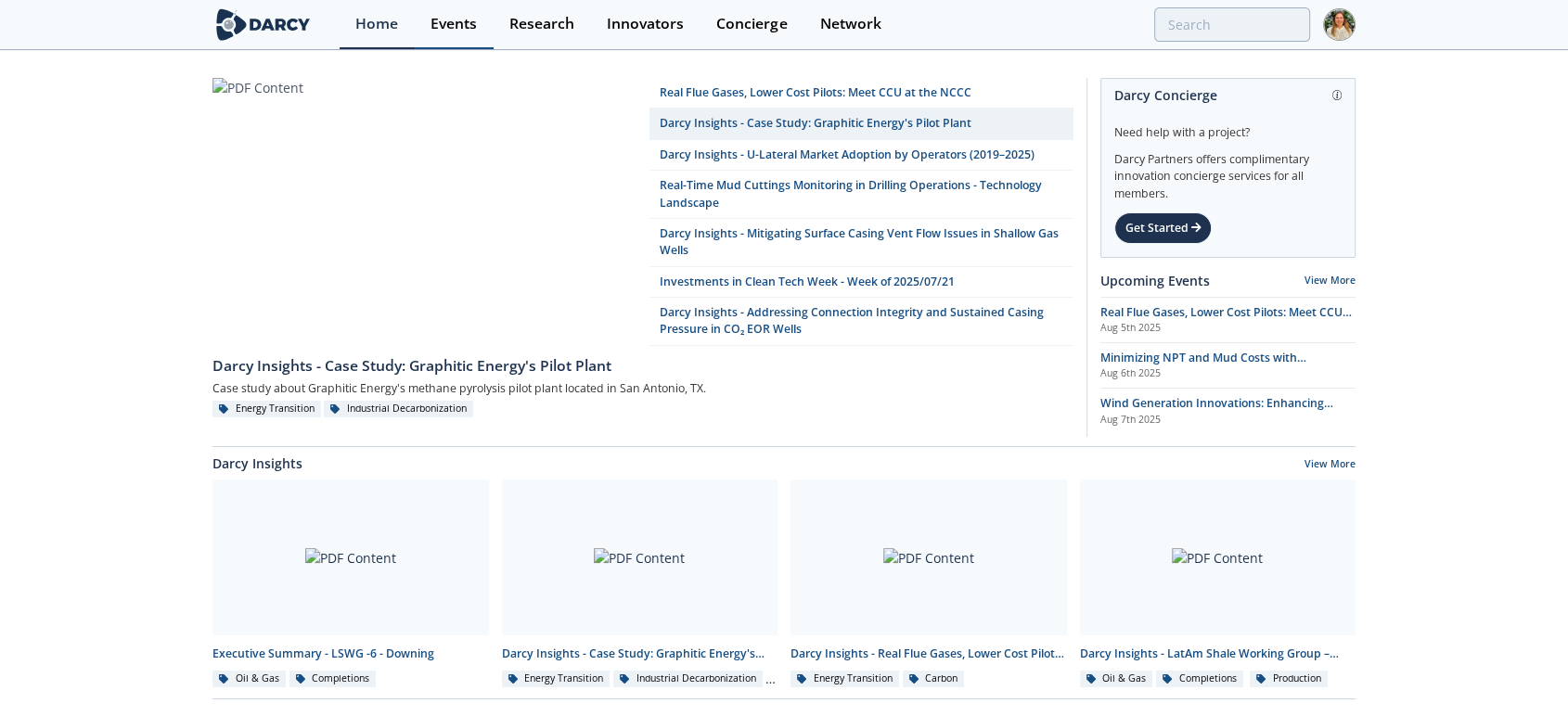 click on "Events" at bounding box center [454, 24] 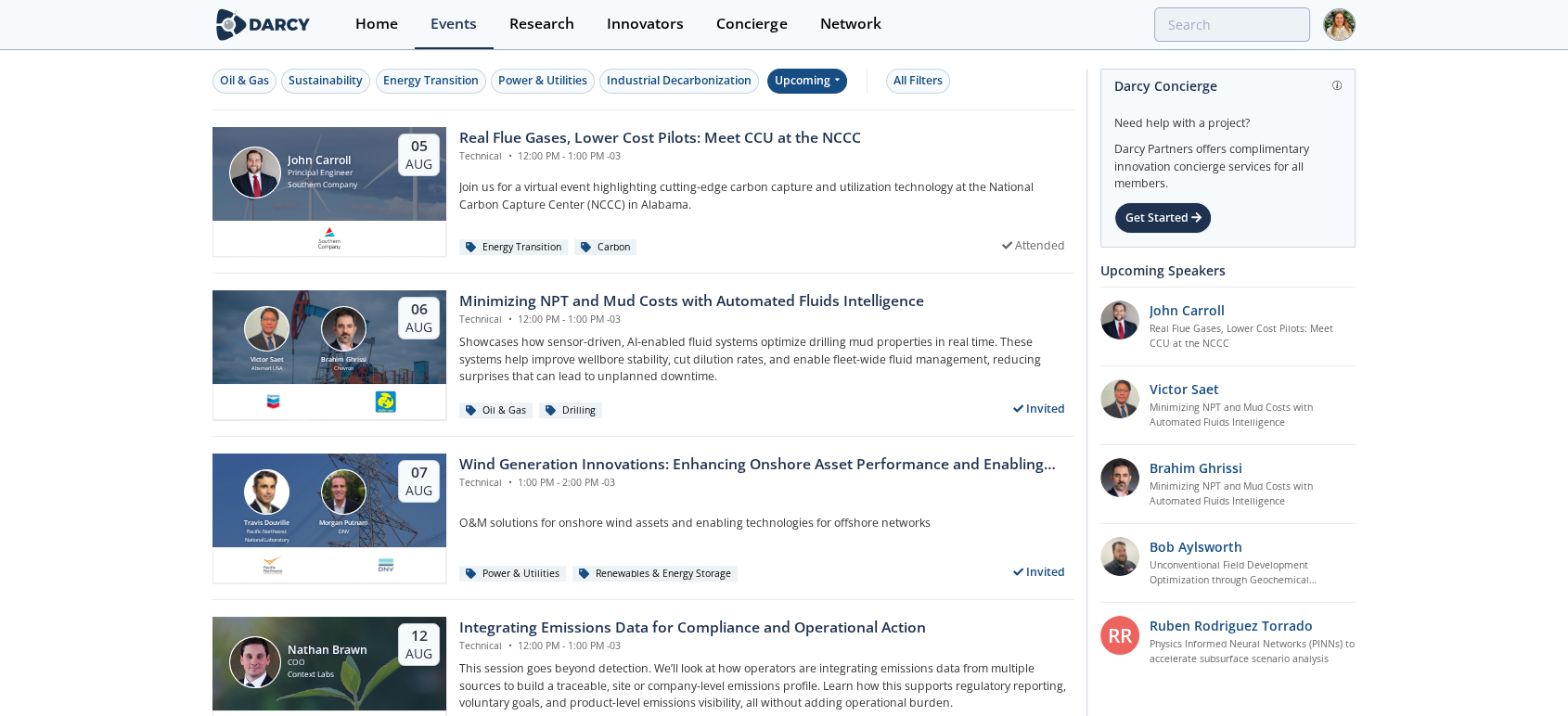 click on "Upcoming" at bounding box center [807, 81] 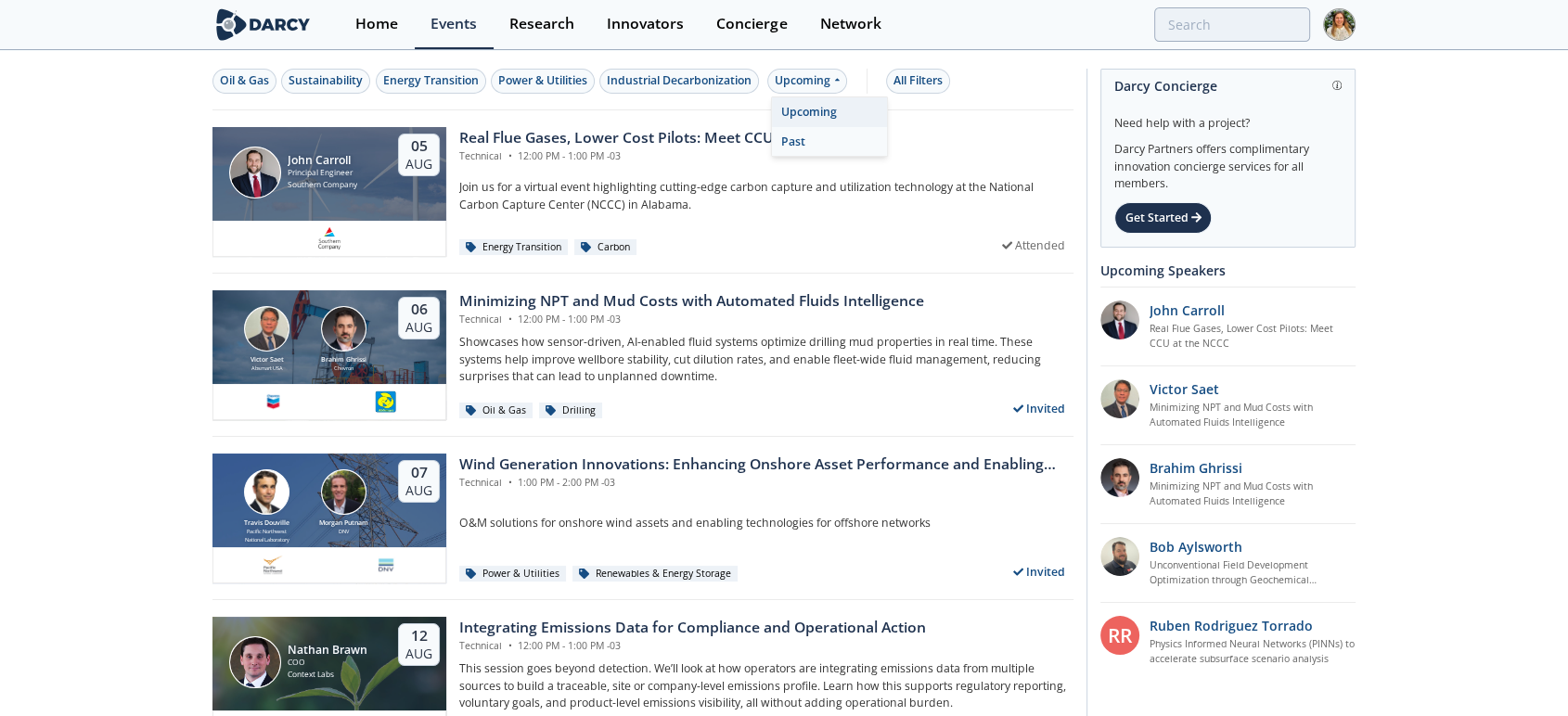 click on "Past" at bounding box center [829, 142] 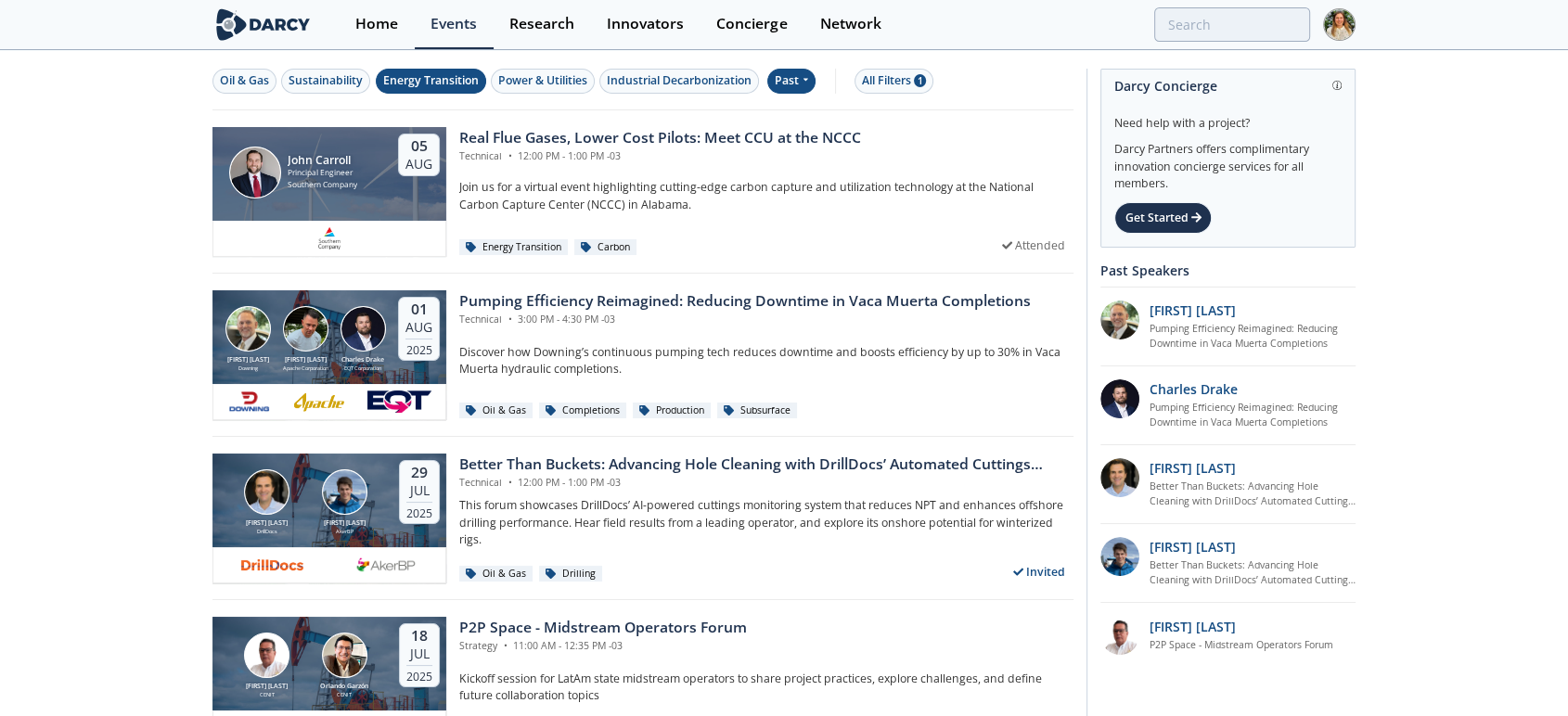 click on "Energy Transition" at bounding box center [431, 81] 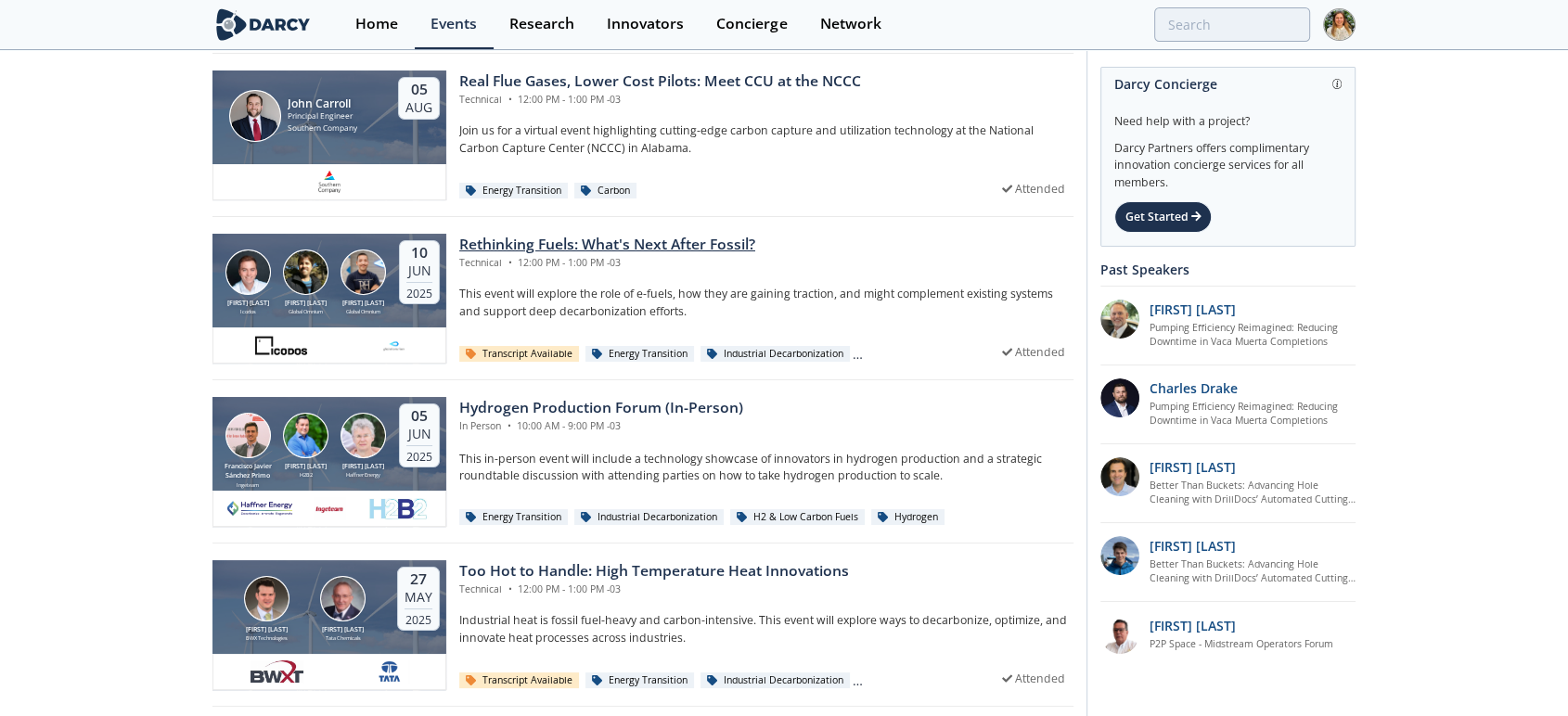 scroll, scrollTop: 103, scrollLeft: 0, axis: vertical 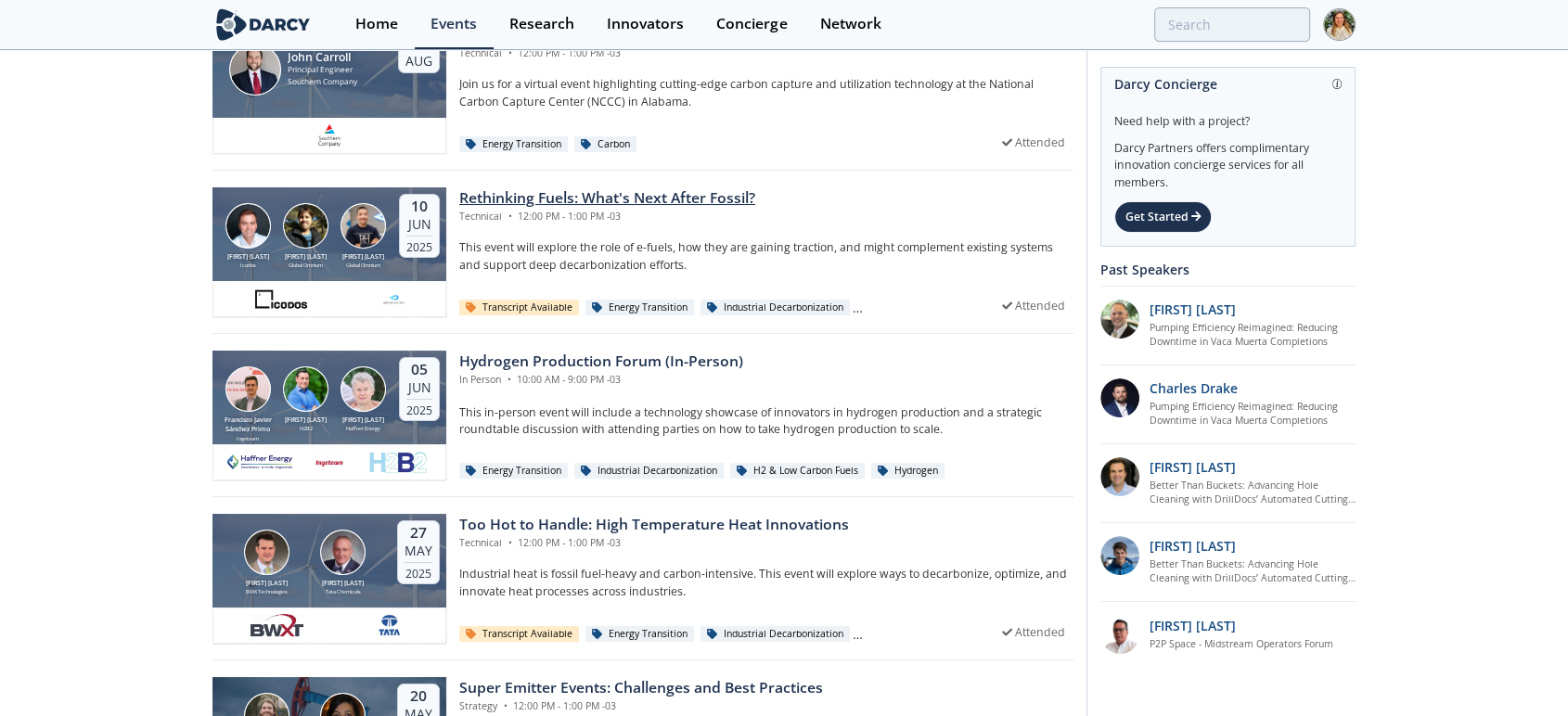 click on "Rethinking Fuels: What's Next After Fossil?" at bounding box center [607, 198] 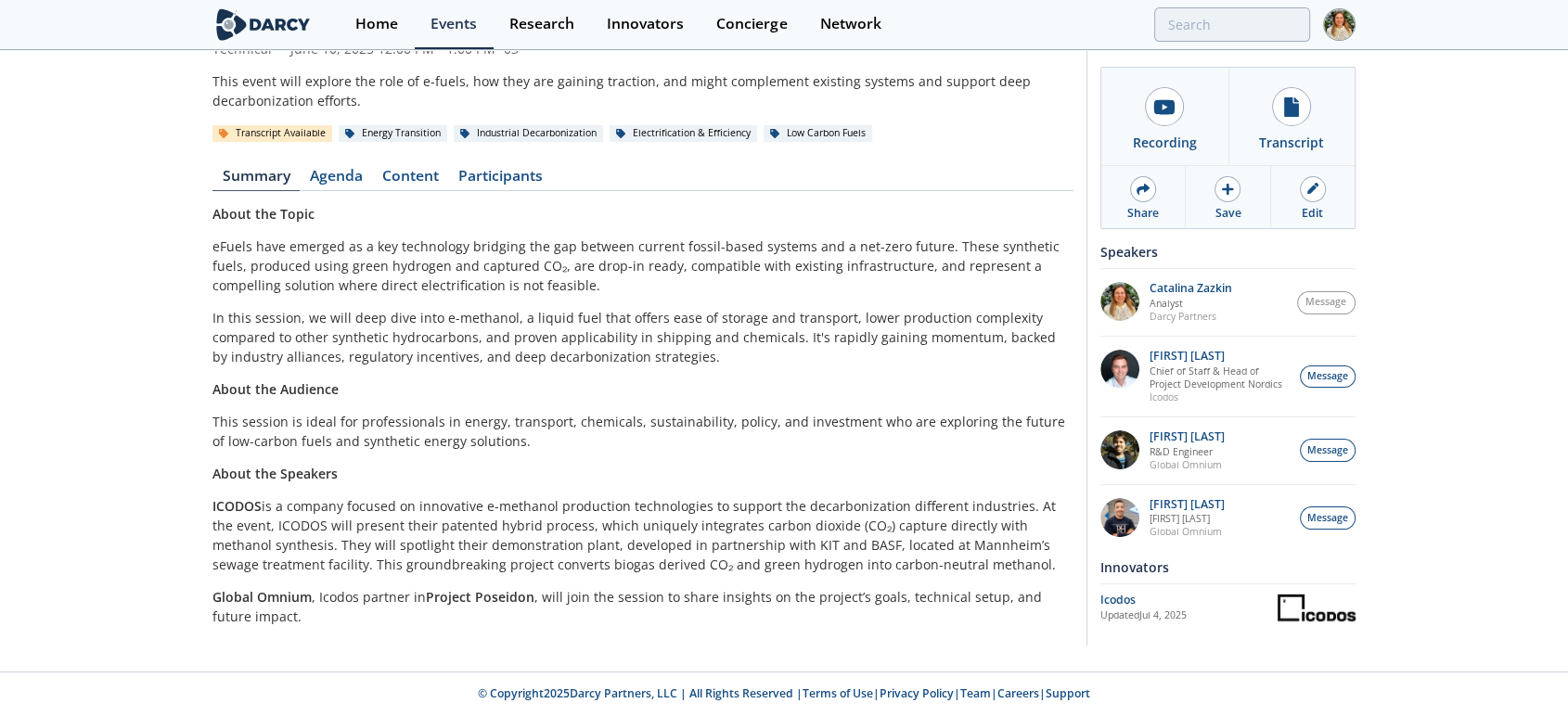 scroll, scrollTop: 0, scrollLeft: 0, axis: both 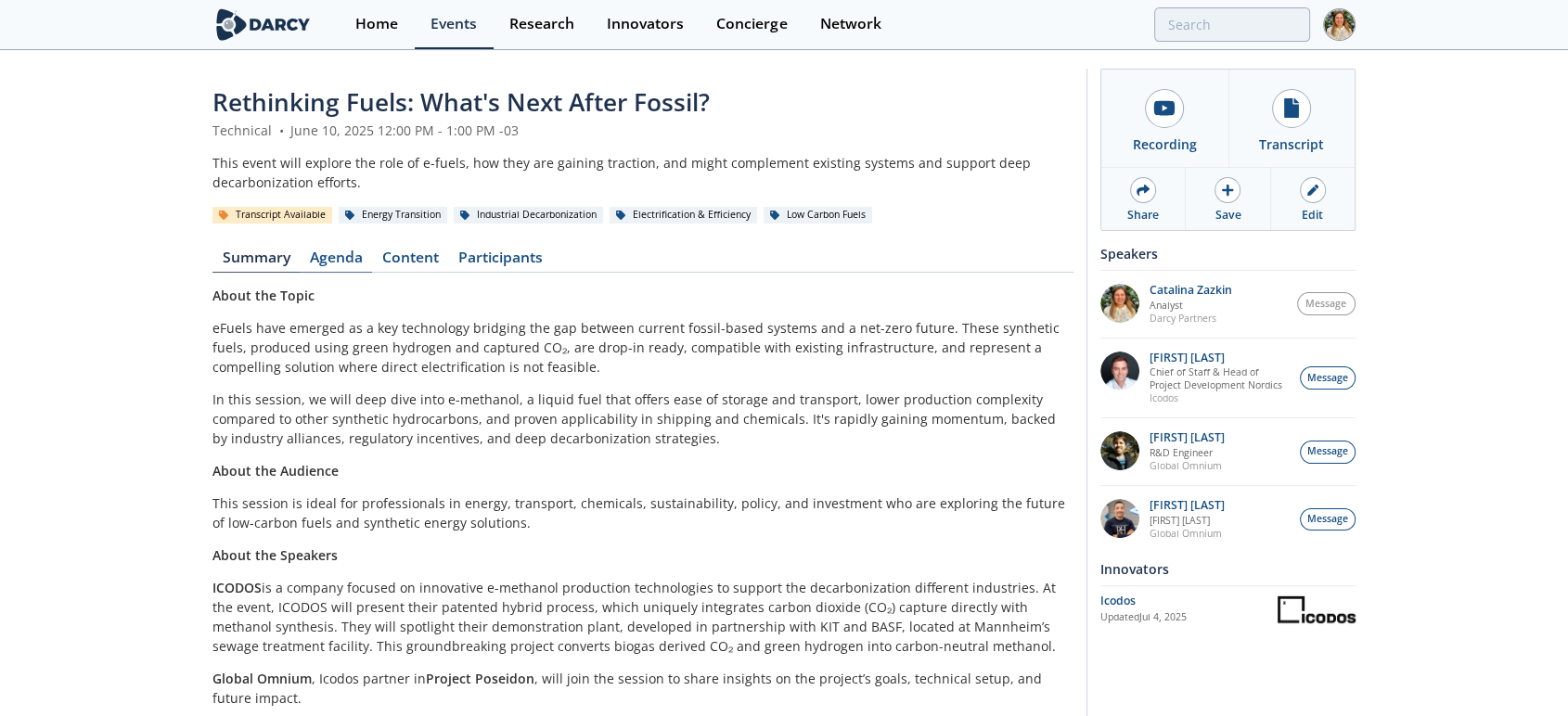 click on "Agenda" at bounding box center (336, 262) 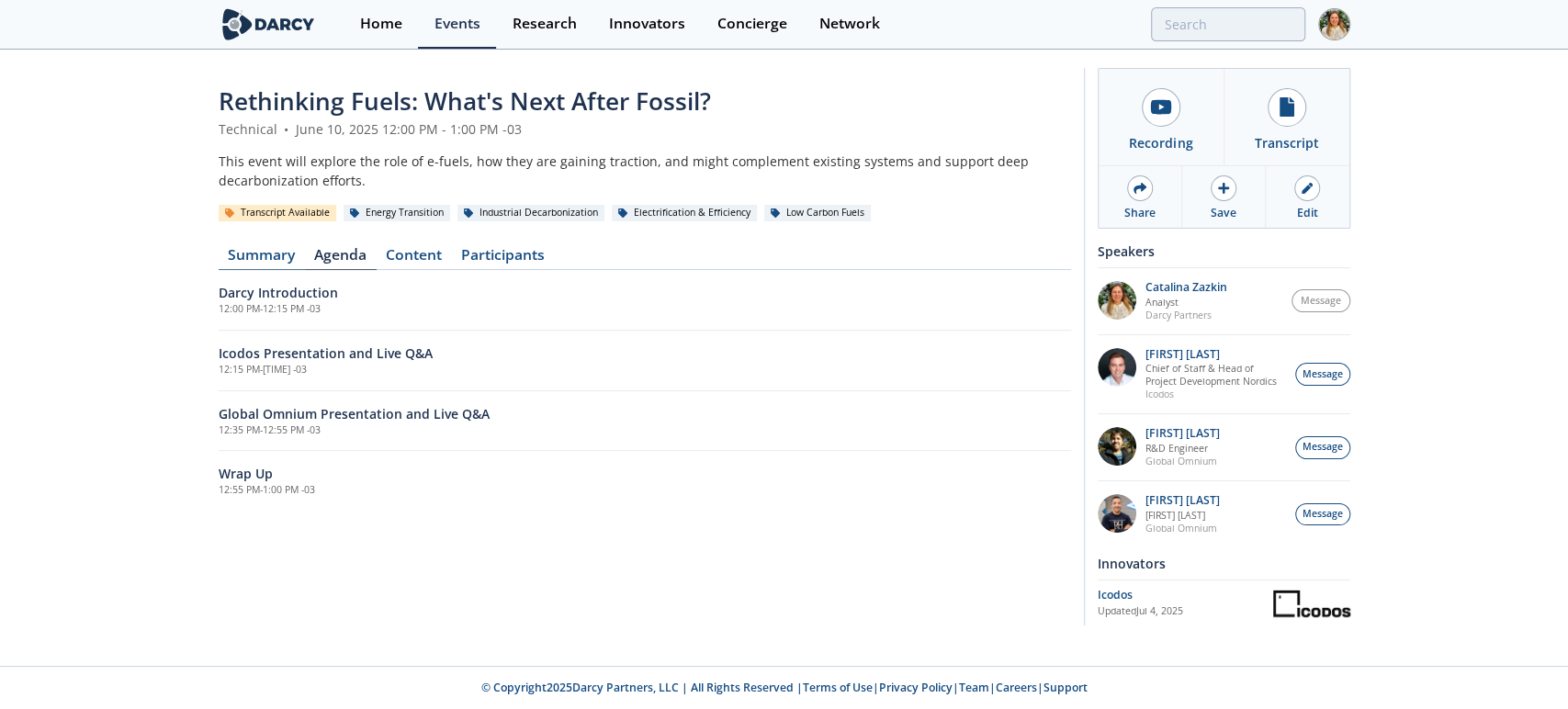 click on "Summary" at bounding box center (262, 259) 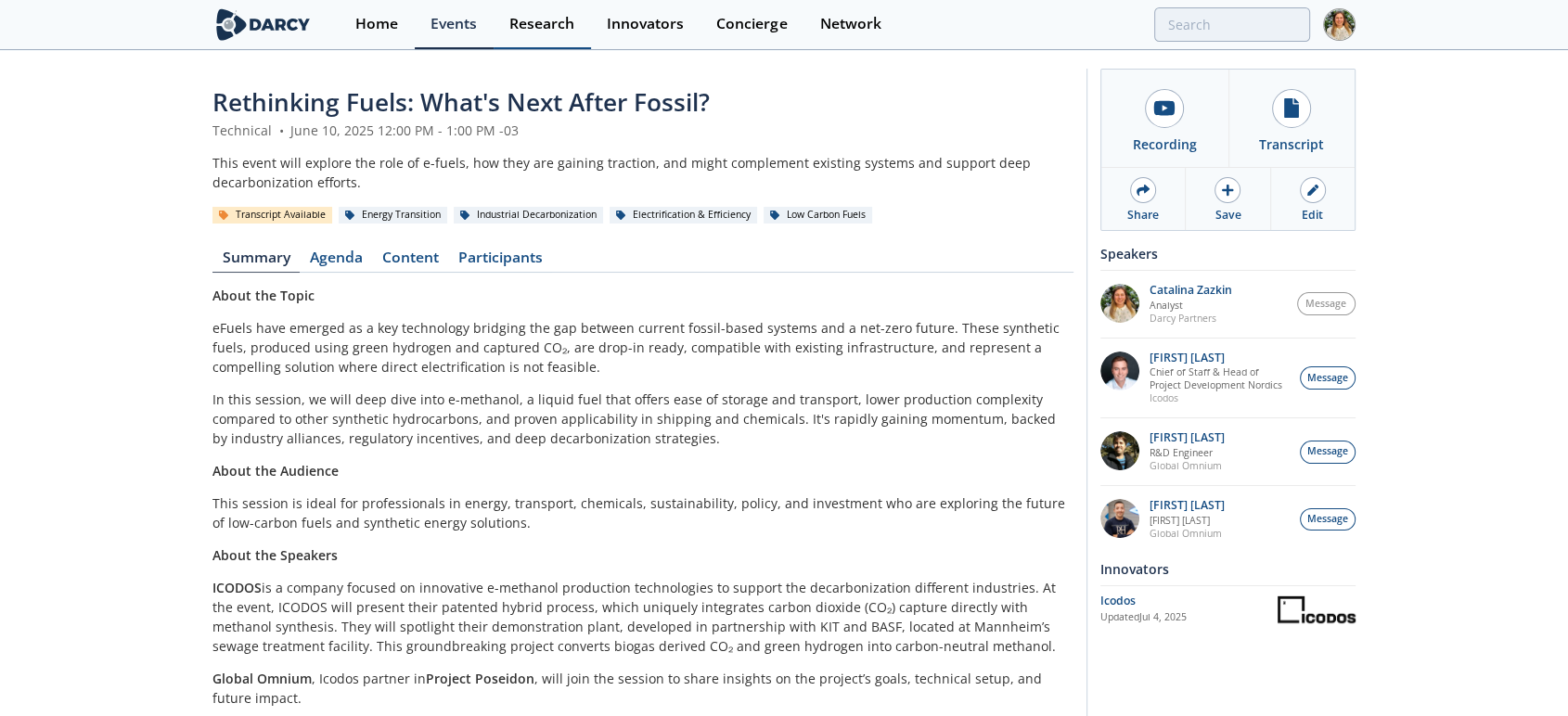 click on "Research" at bounding box center [542, 24] 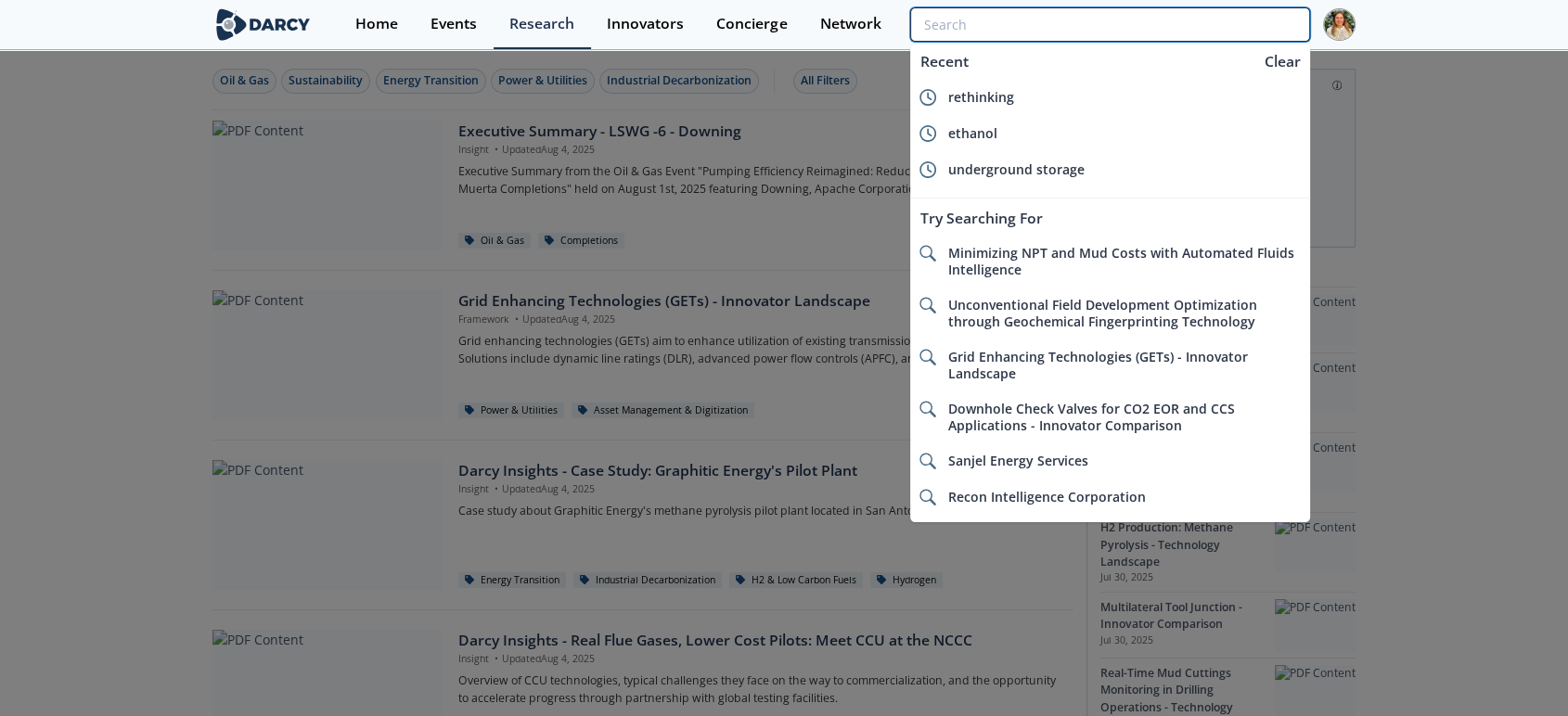 click at bounding box center [1110, 24] 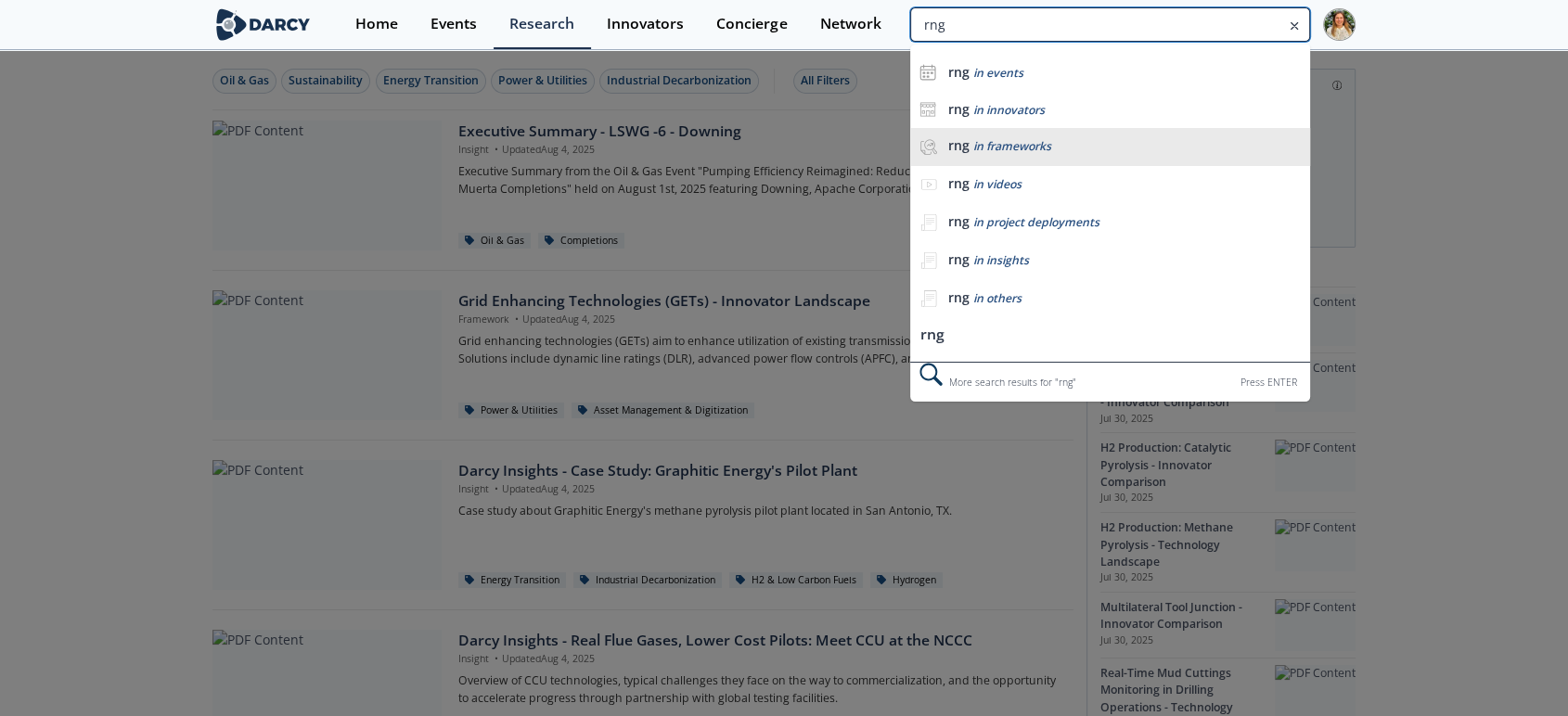 type on "rng" 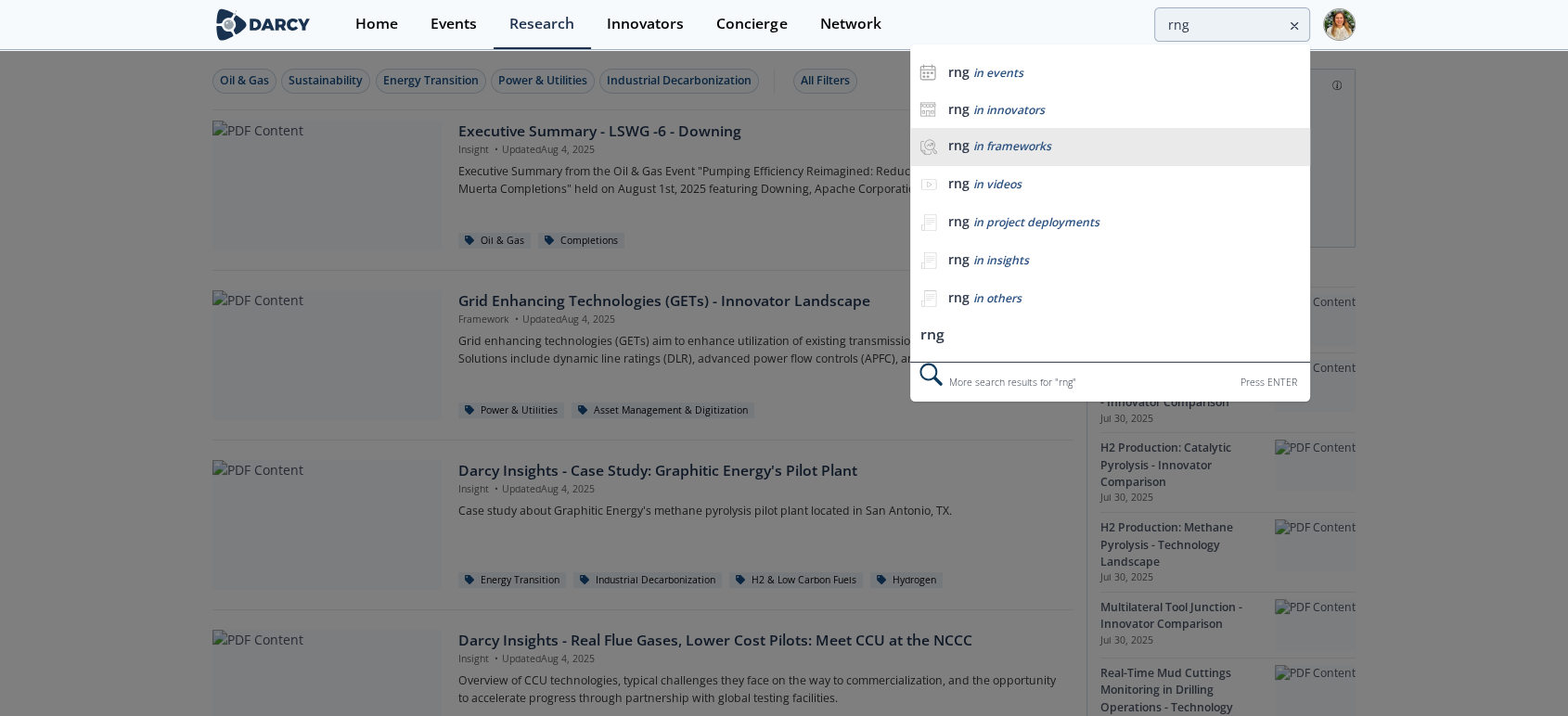 click on "rng
in frameworks" at bounding box center (1125, 146) 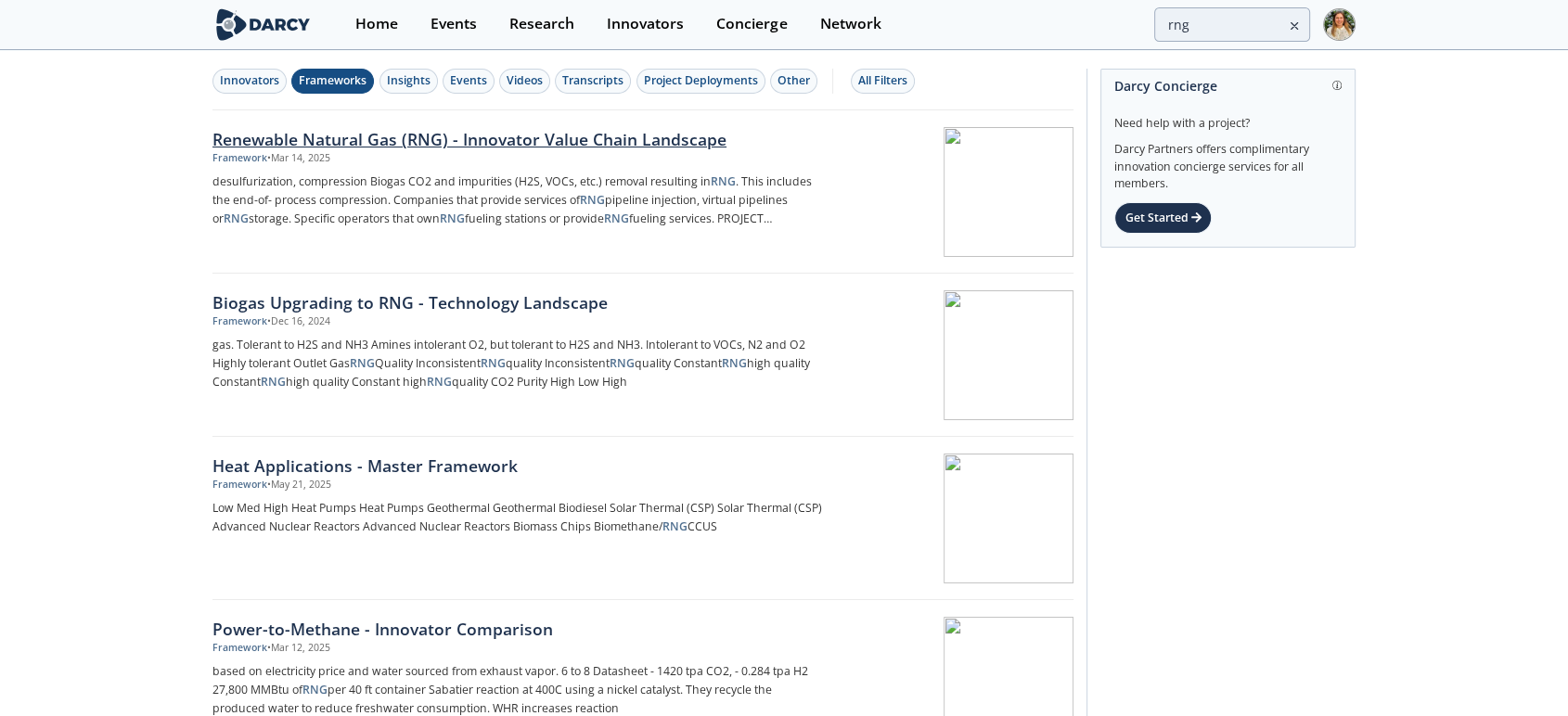 click on "Renewable Natural Gas (RNG) - Innovator Value Chain Landscape" at bounding box center [520, 139] 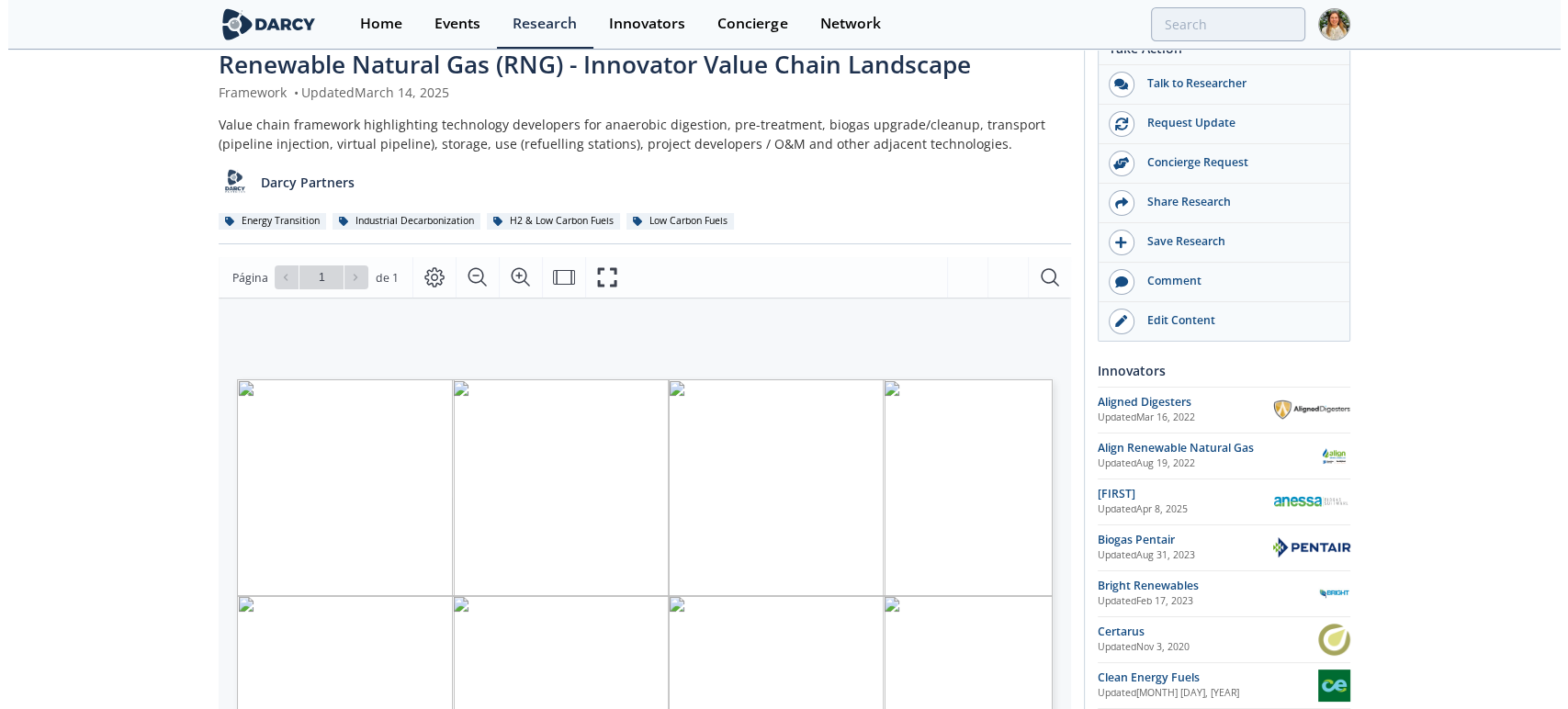 scroll, scrollTop: 0, scrollLeft: 0, axis: both 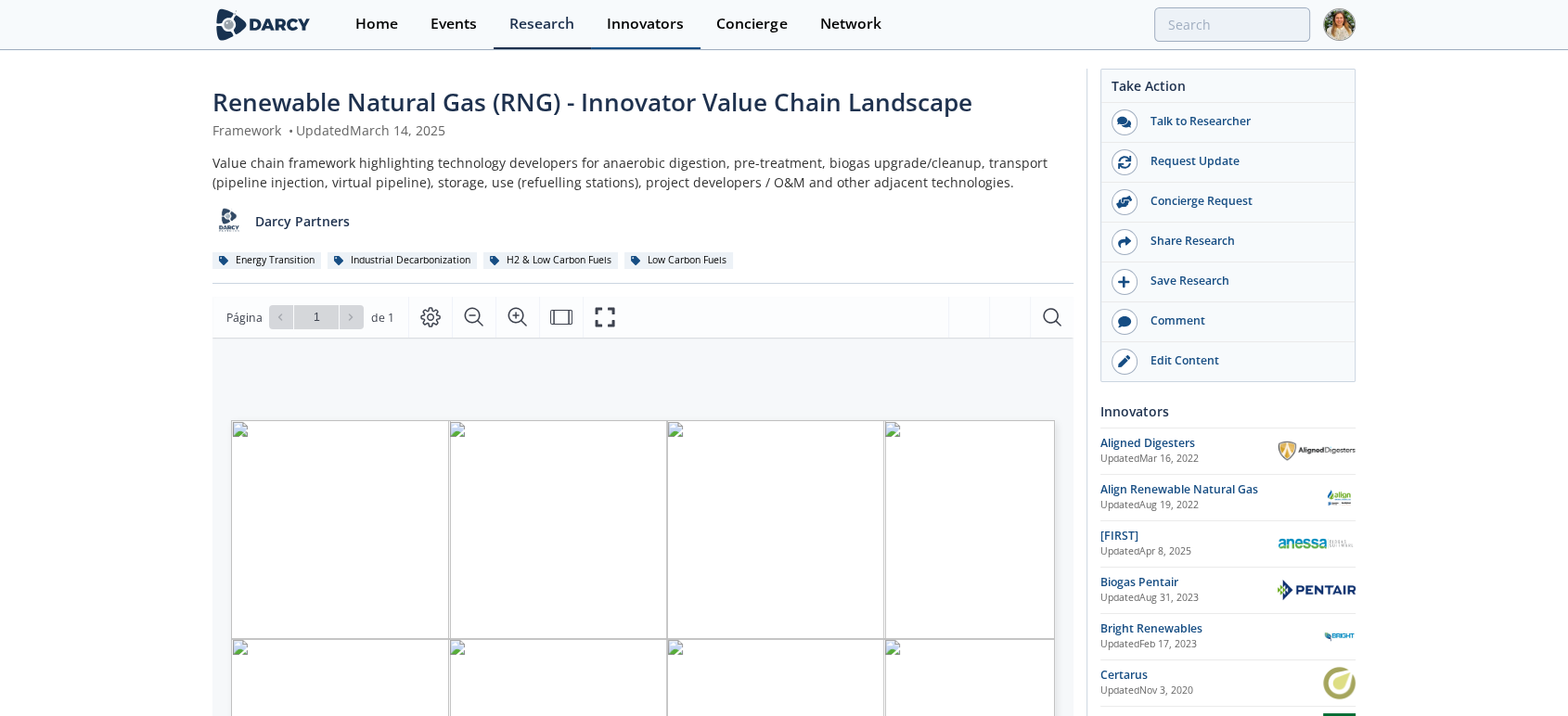 click on "Innovators" at bounding box center [645, 24] 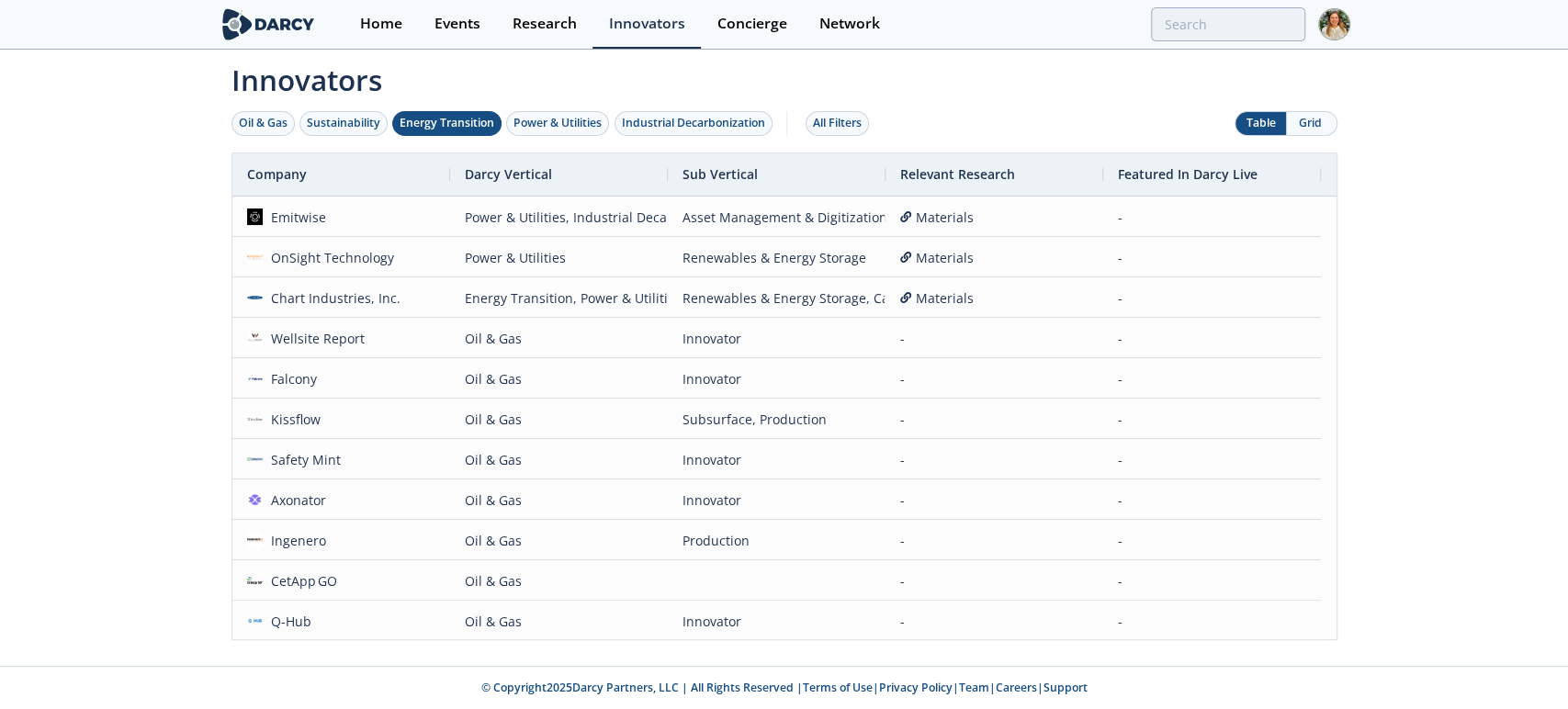 click on "Energy Transition" at bounding box center [446, 123] 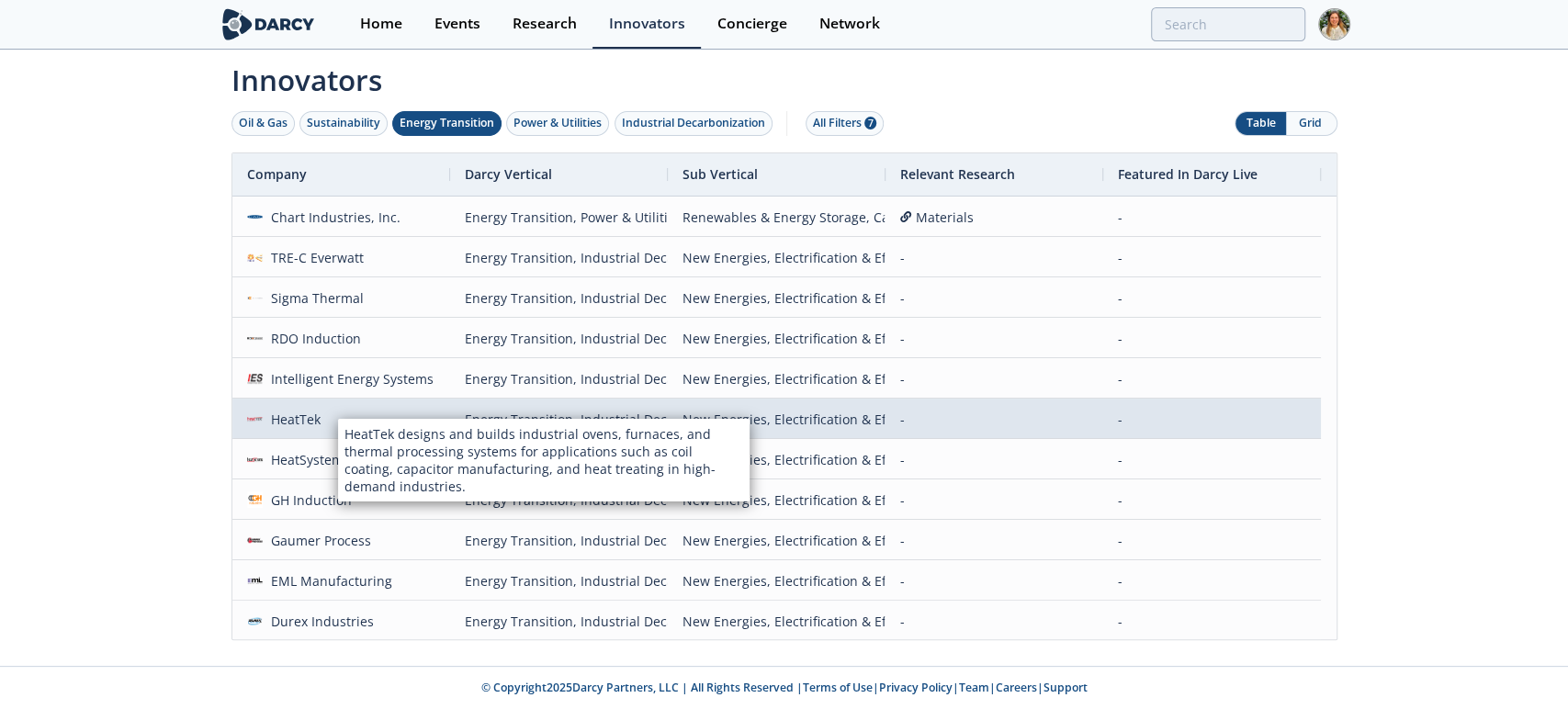 scroll, scrollTop: 95, scrollLeft: 0, axis: vertical 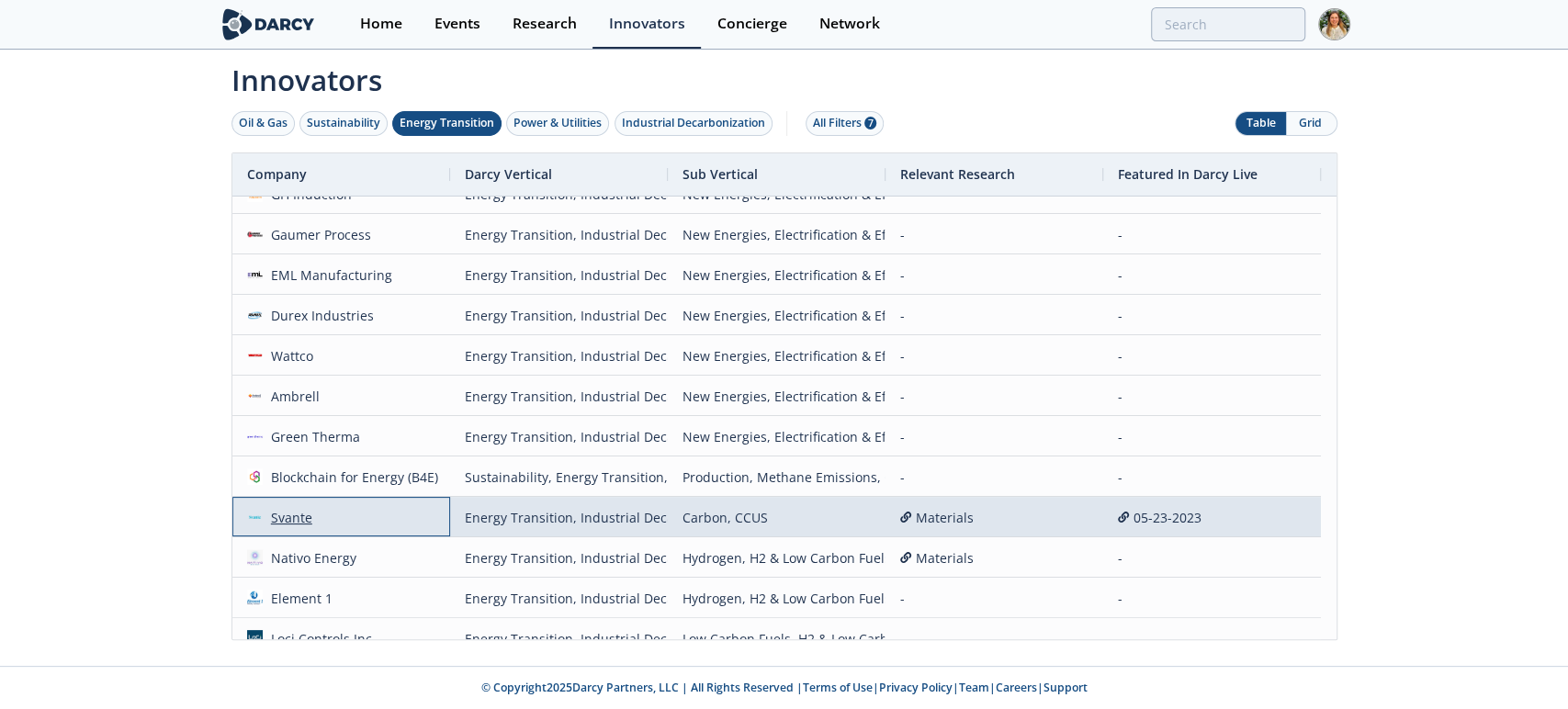 click on "Svante" at bounding box center (288, 517) 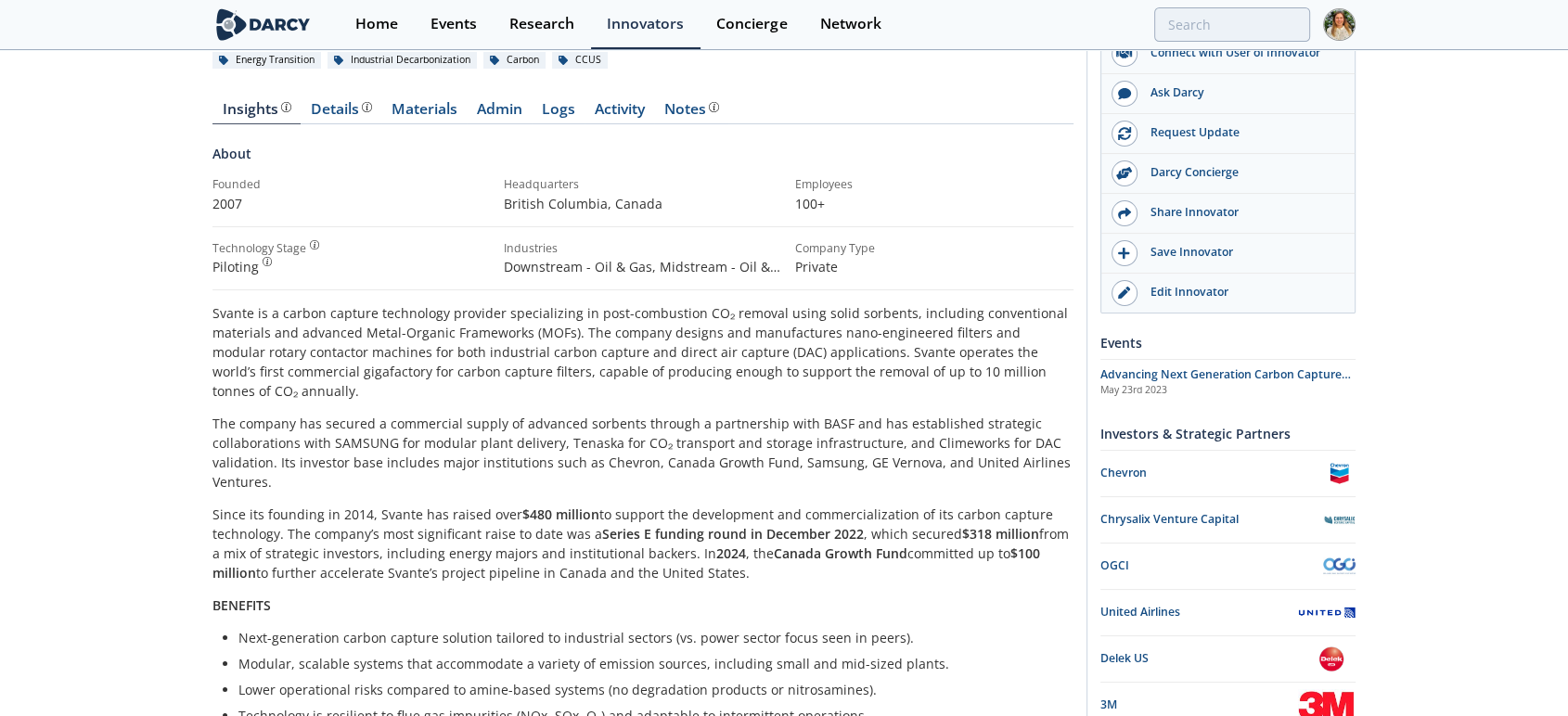 scroll, scrollTop: 103, scrollLeft: 0, axis: vertical 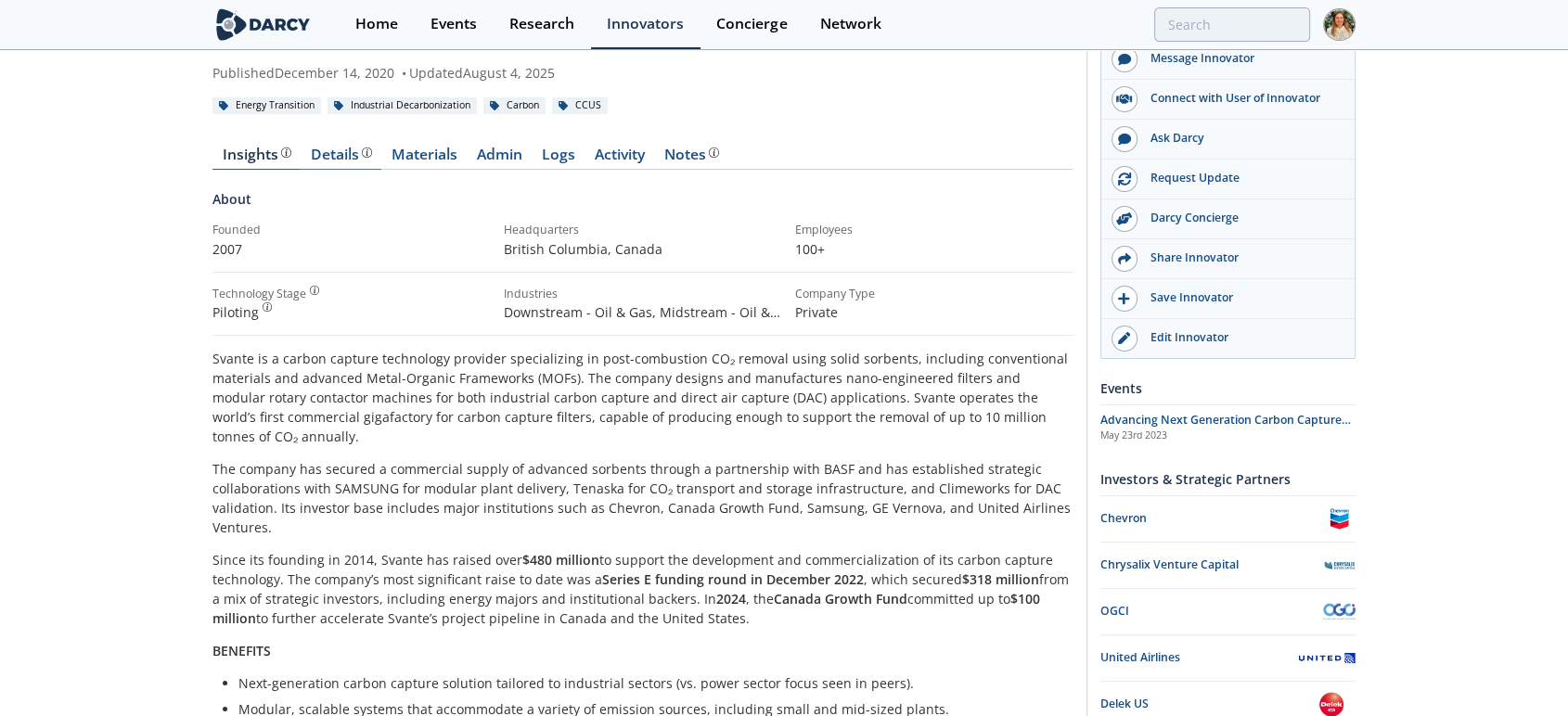 click on "Details" at bounding box center [341, 155] 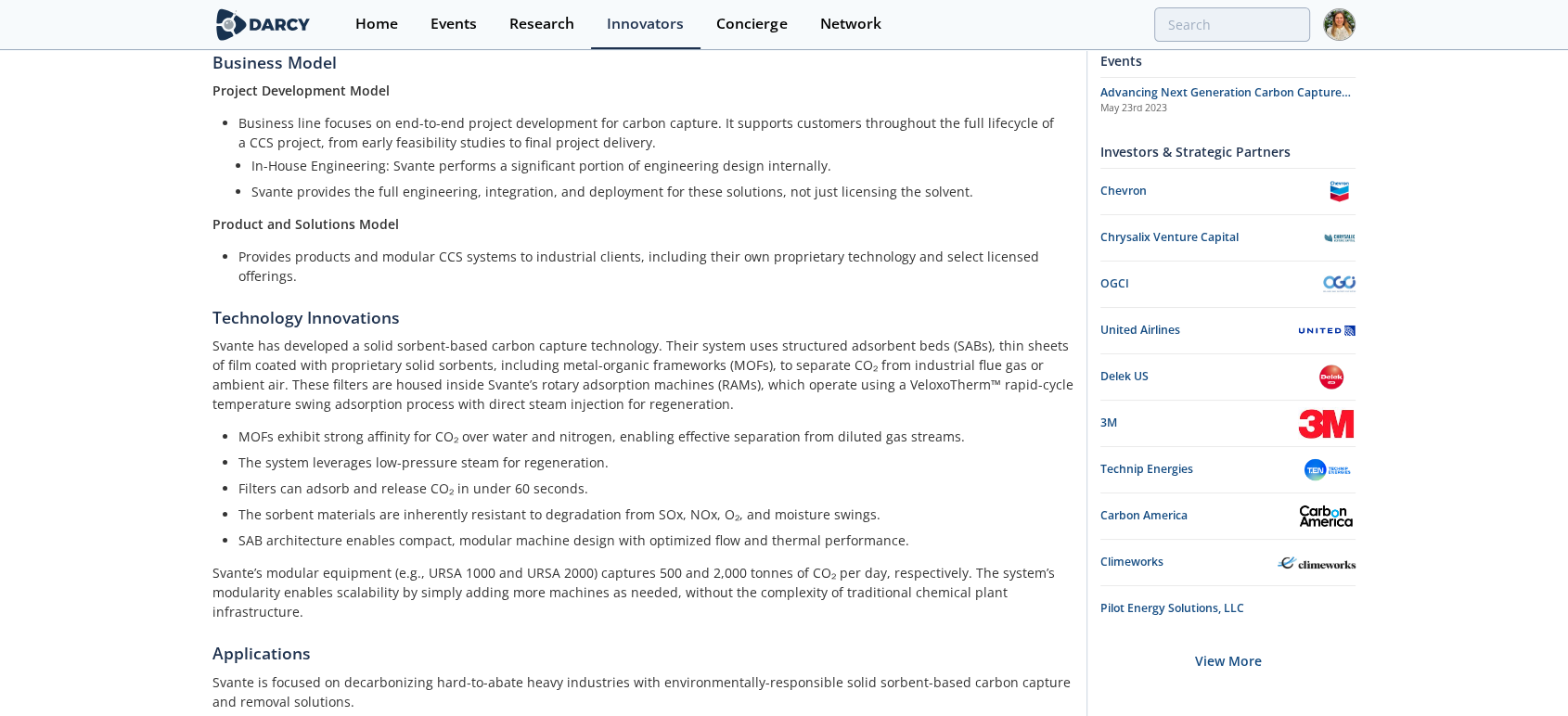 scroll, scrollTop: 1133, scrollLeft: 0, axis: vertical 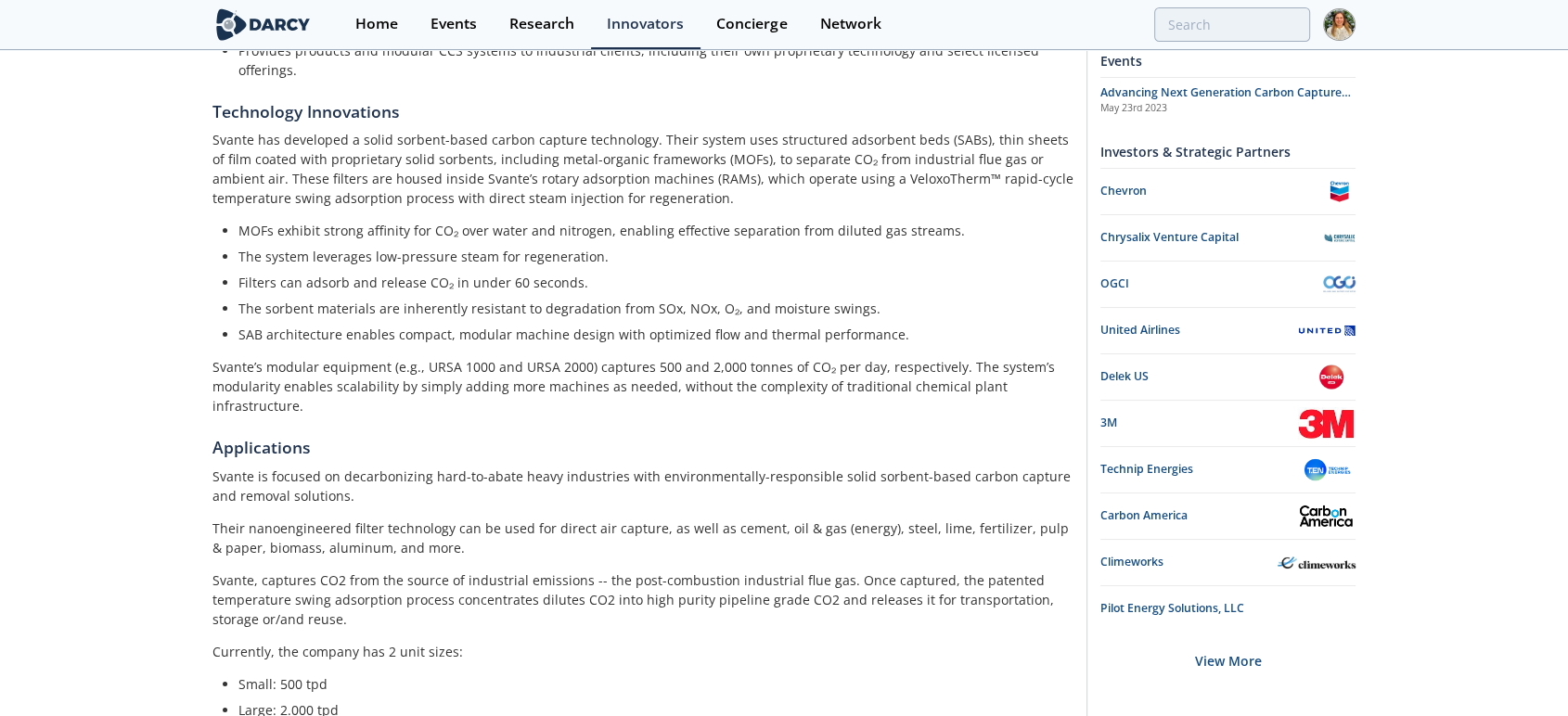 click on "Technology Innovations" at bounding box center [643, 111] 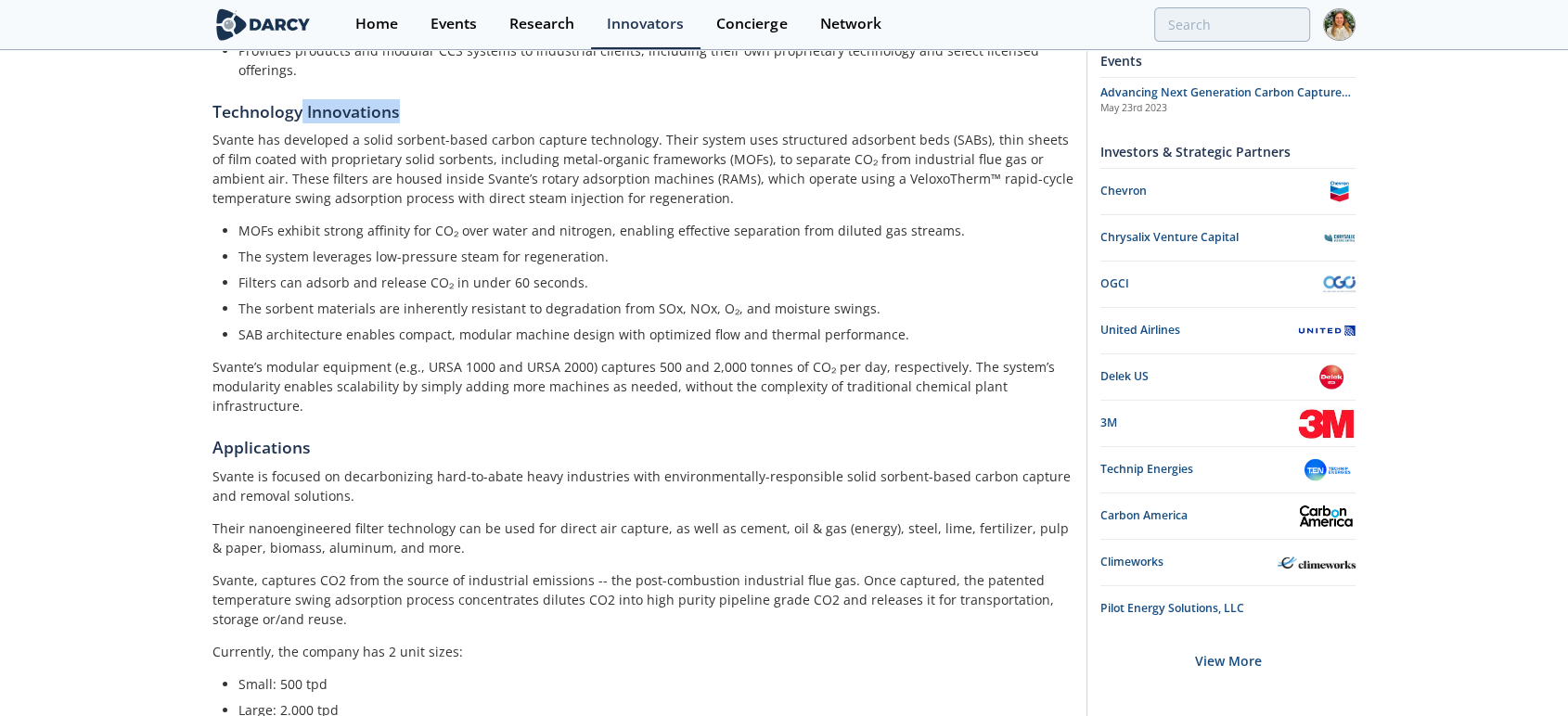 click on "Technology Innovations" at bounding box center (643, 111) 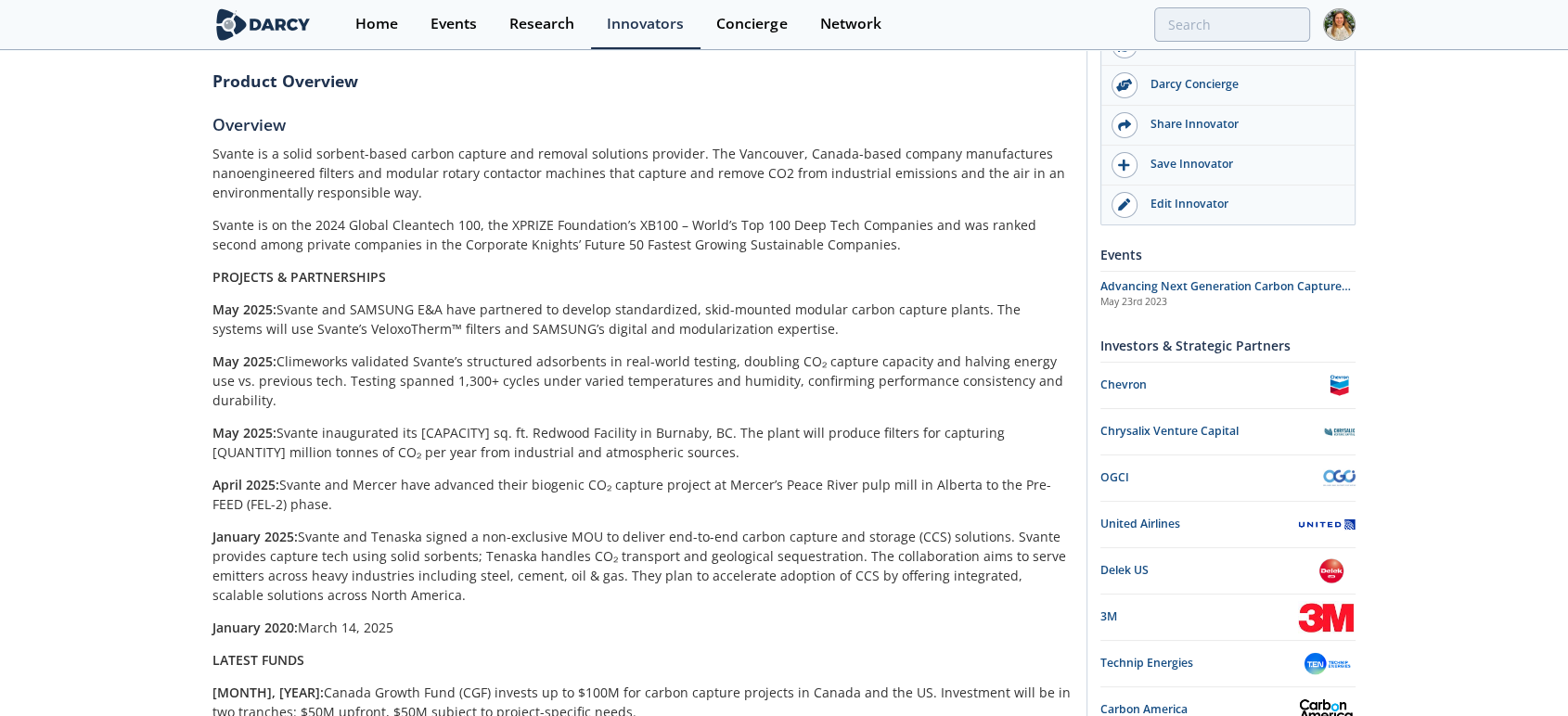 scroll, scrollTop: 0, scrollLeft: 0, axis: both 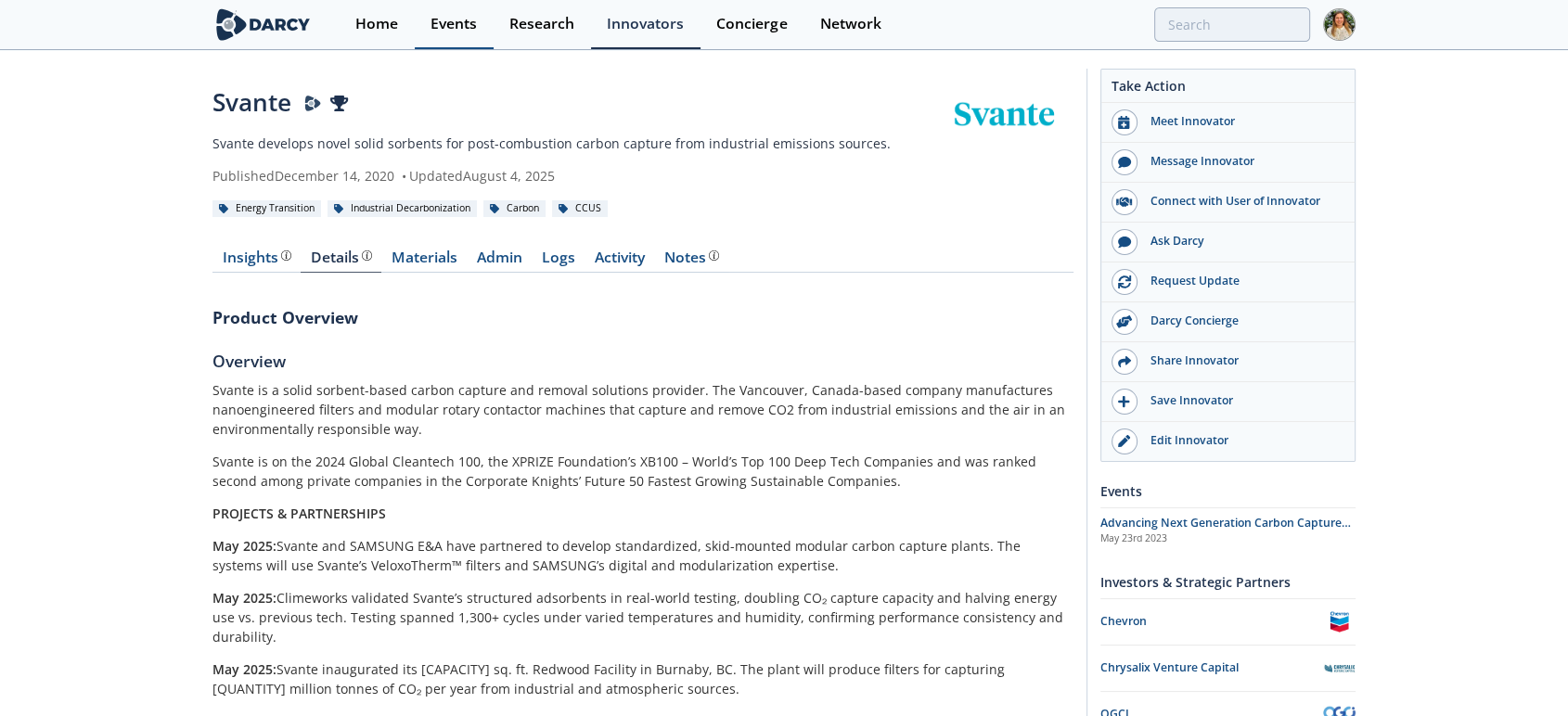 click on "Events" at bounding box center [454, 24] 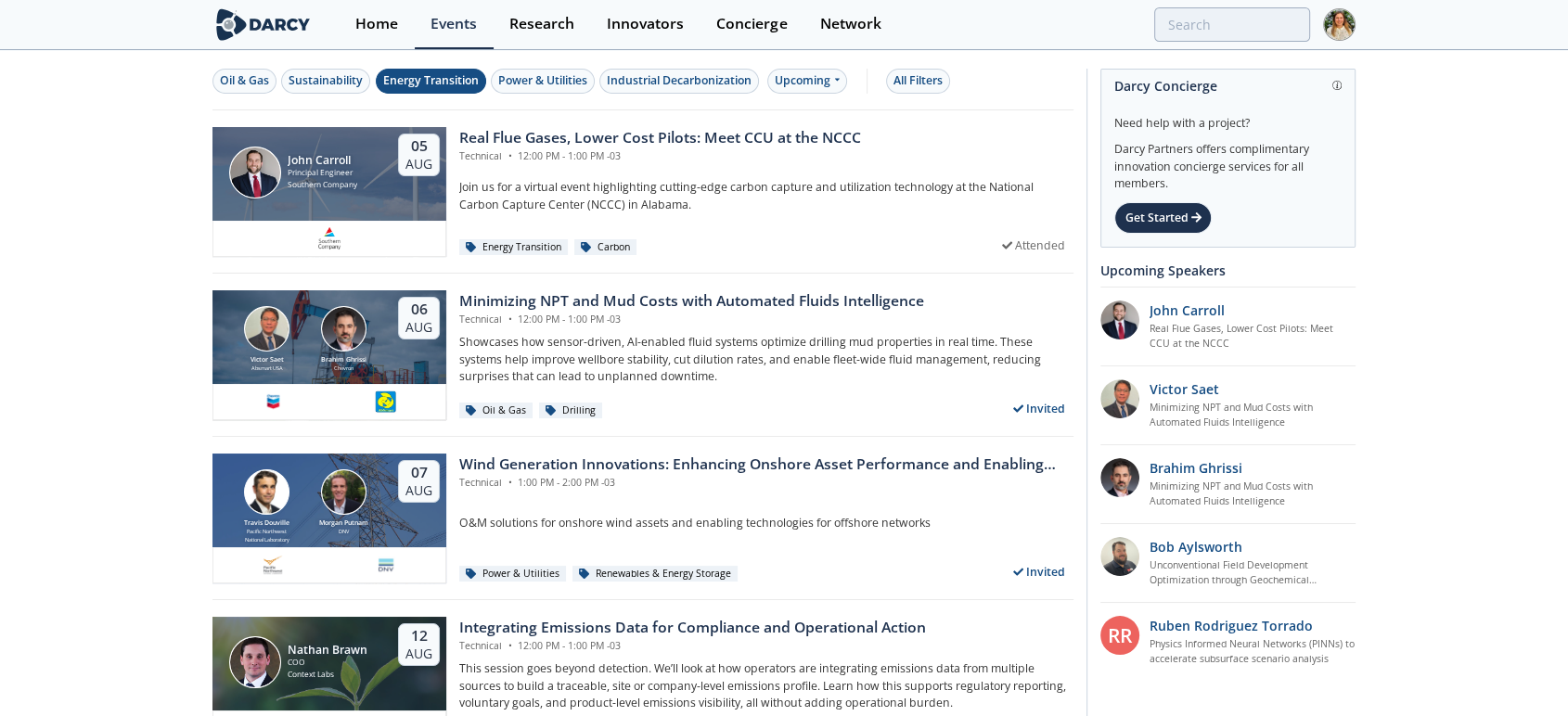 click on "Energy Transition" at bounding box center (431, 81) 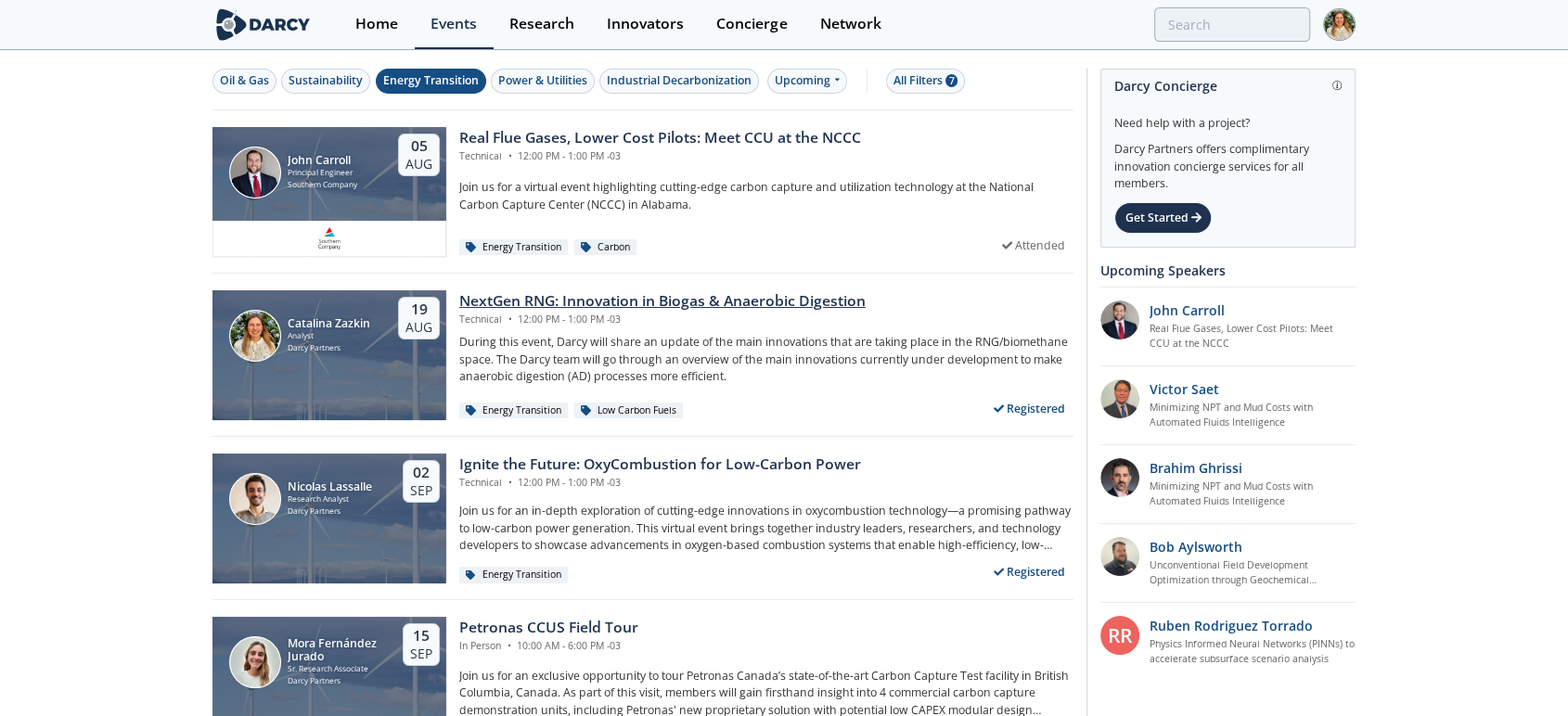 click on "NextGen RNG: Innovation in Biogas & Anaerobic Digestion" at bounding box center [662, 301] 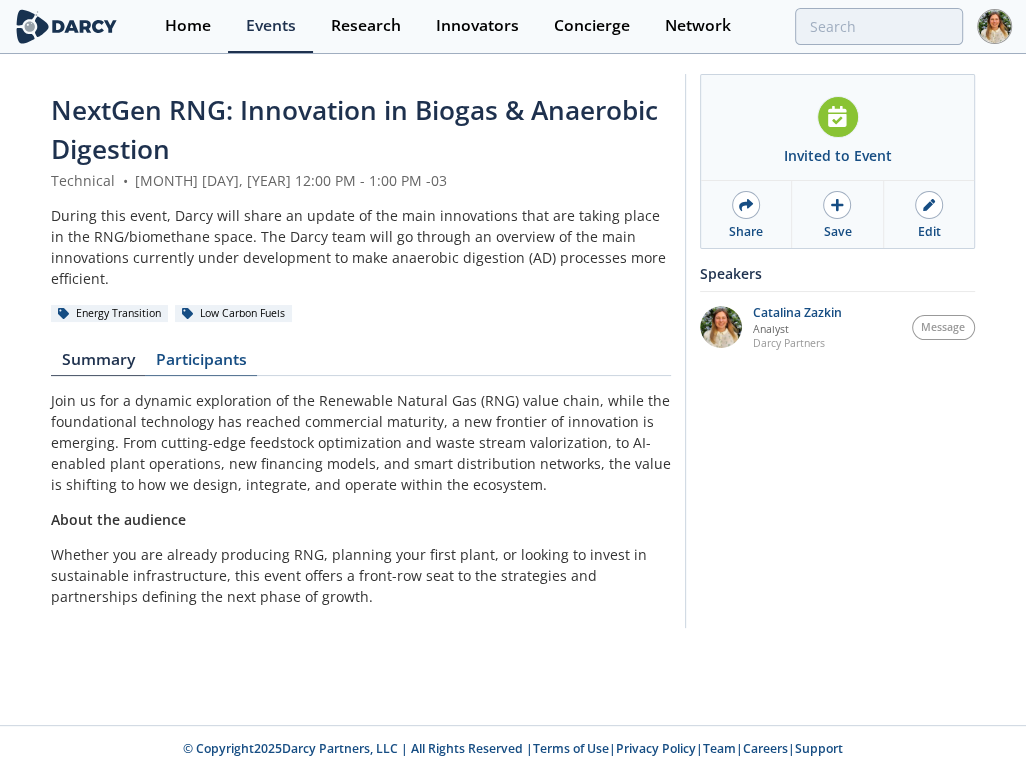 click on "Participants" at bounding box center (201, 364) 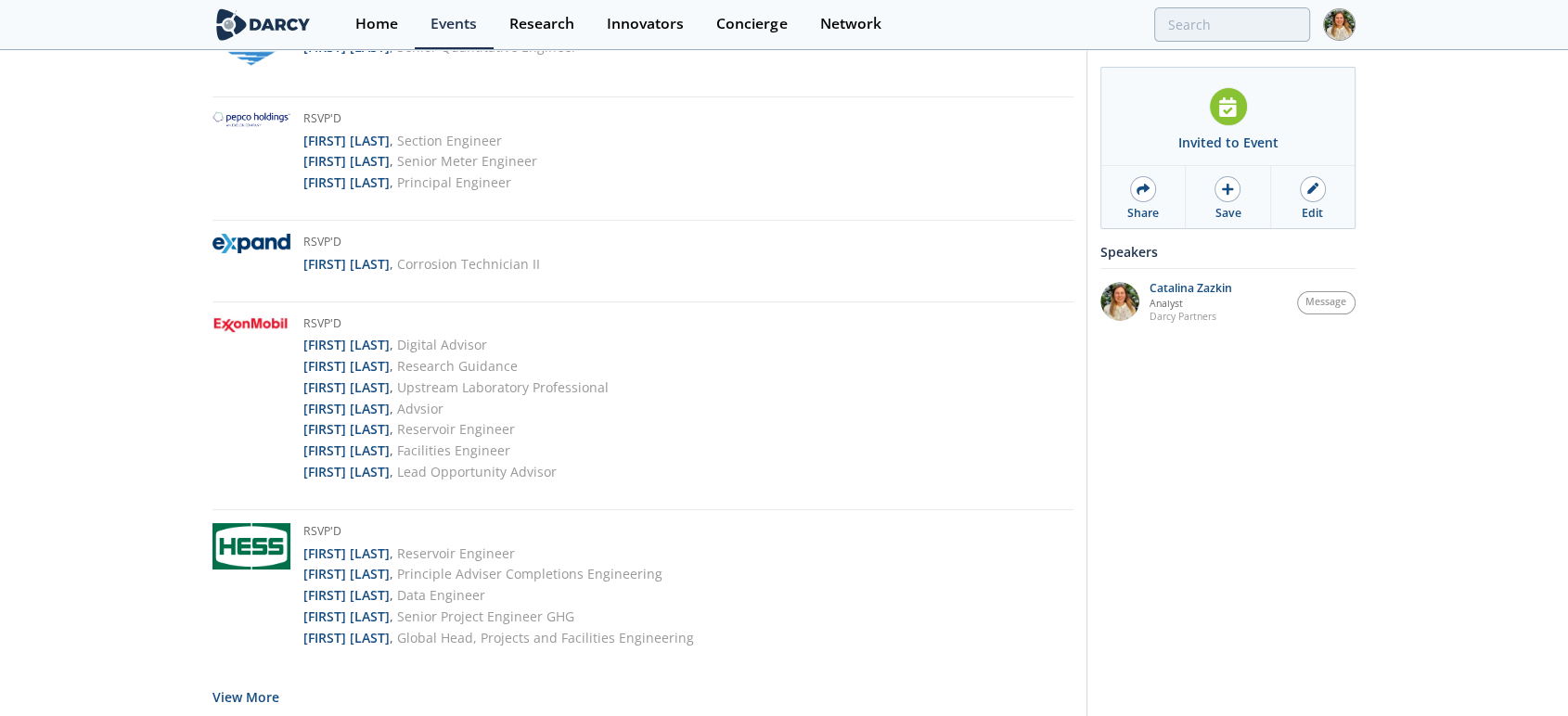 scroll, scrollTop: 3676, scrollLeft: 0, axis: vertical 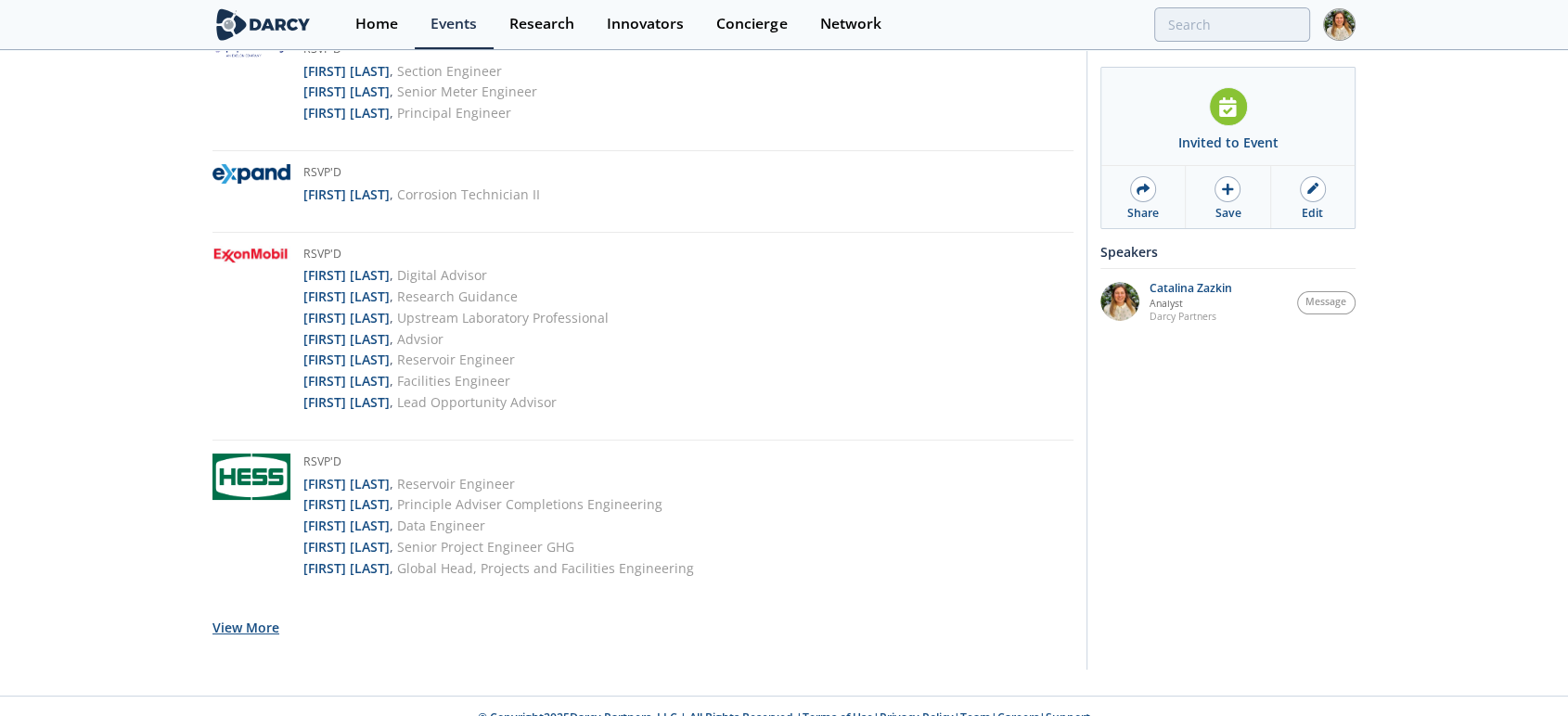 click on "View More" at bounding box center [246, 627] 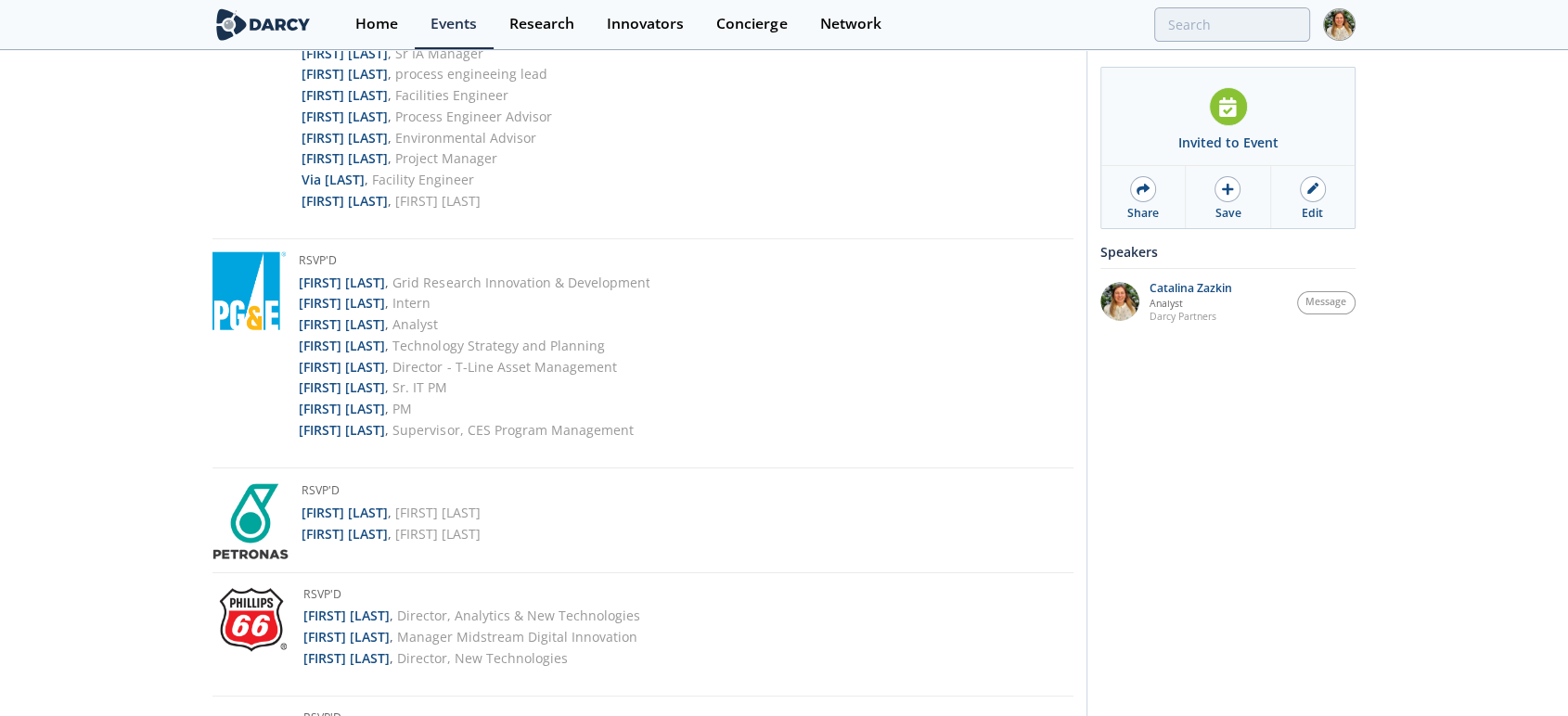 scroll, scrollTop: 4737, scrollLeft: 0, axis: vertical 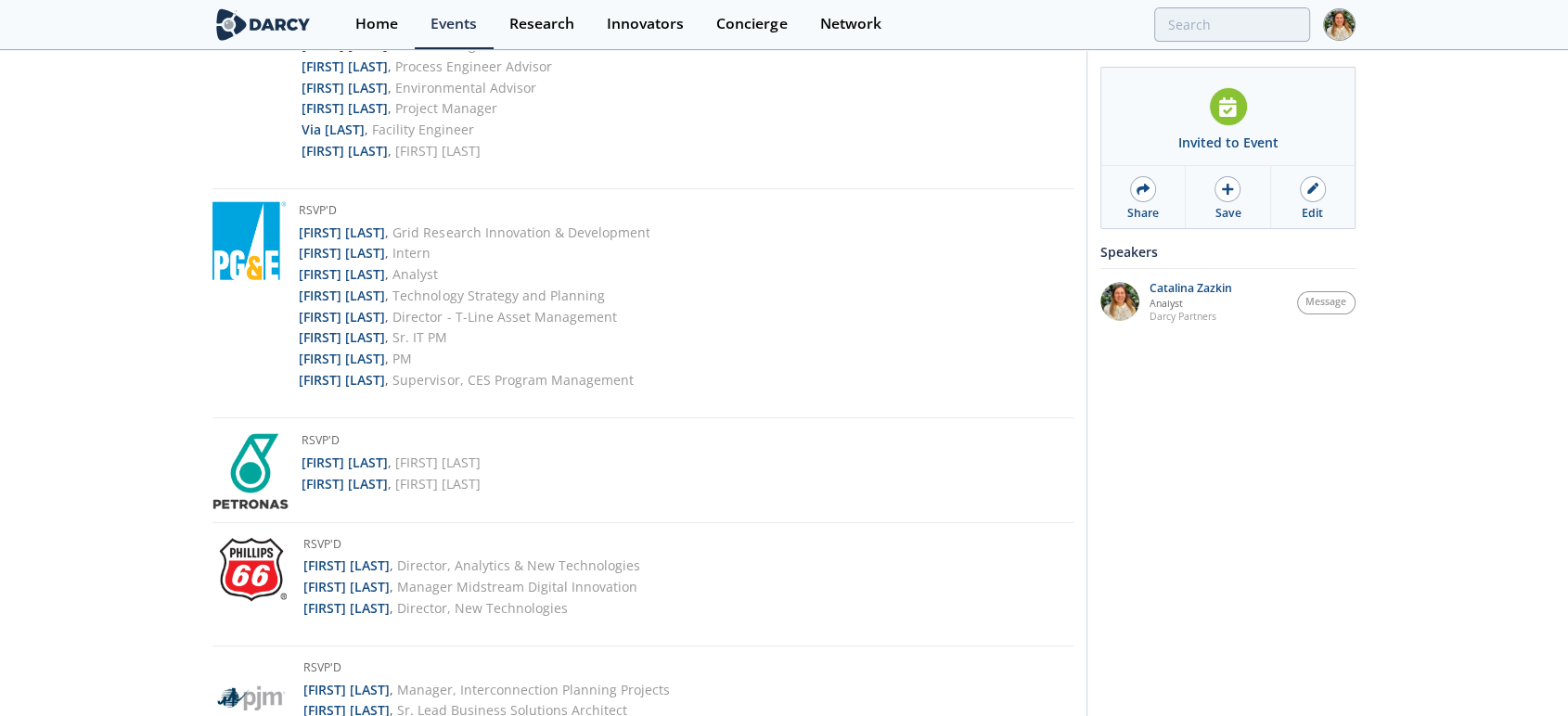 click on "NextGen RNG: Innovation in Biogas & Anaerobic Digestion
Technical
•
August 19, 2025
12:00 PM - 1:00 PM -03
During this event, Darcy will share an update of the main innovations that are taking place in the RNG/biomethane space. The Darcy team will go through an overview of the main innovations currently under development to make anaerobic digestion (AD) processes more efficient.
Energy Transition
Low Carbon Fuels
Summary
Participants
RSVP'd" at bounding box center [784, -869] 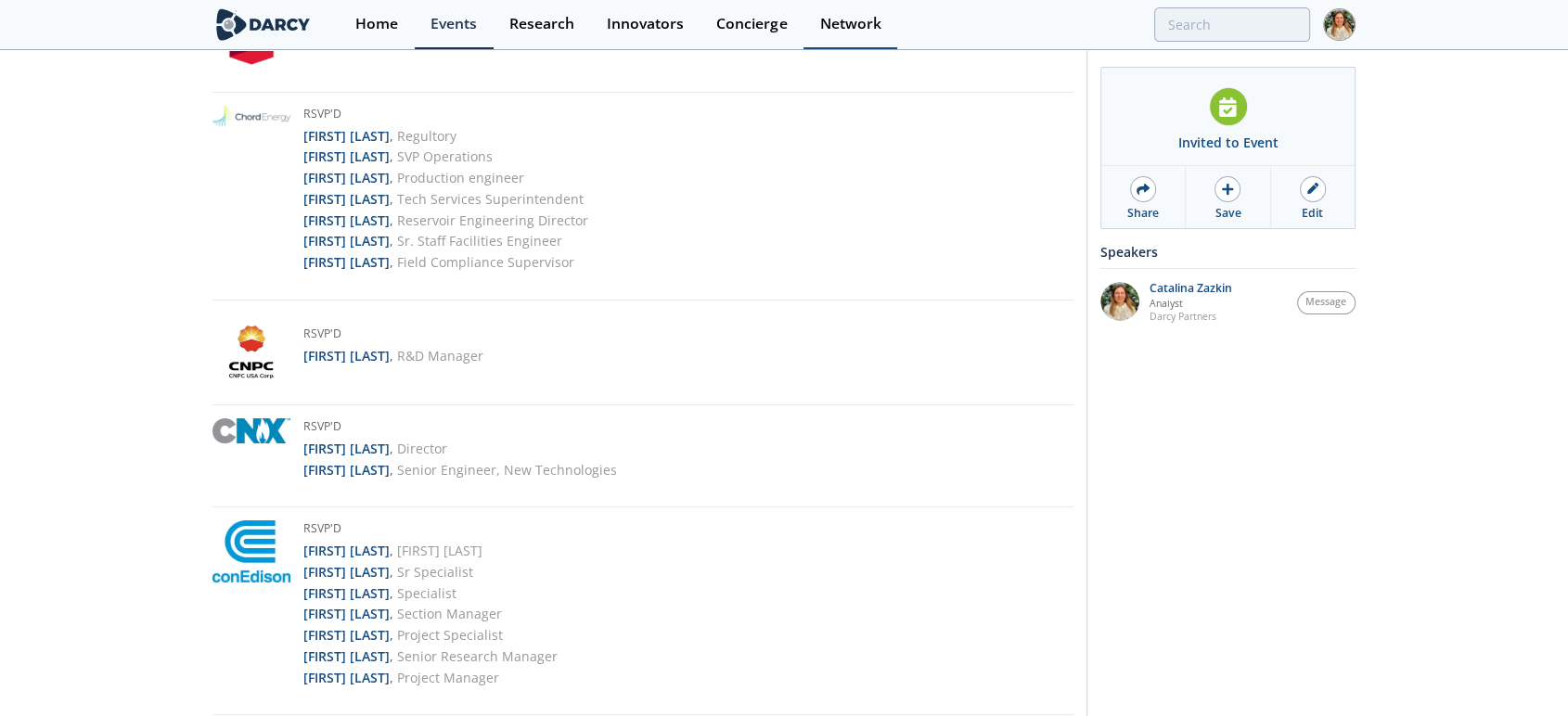 scroll, scrollTop: 1027, scrollLeft: 0, axis: vertical 